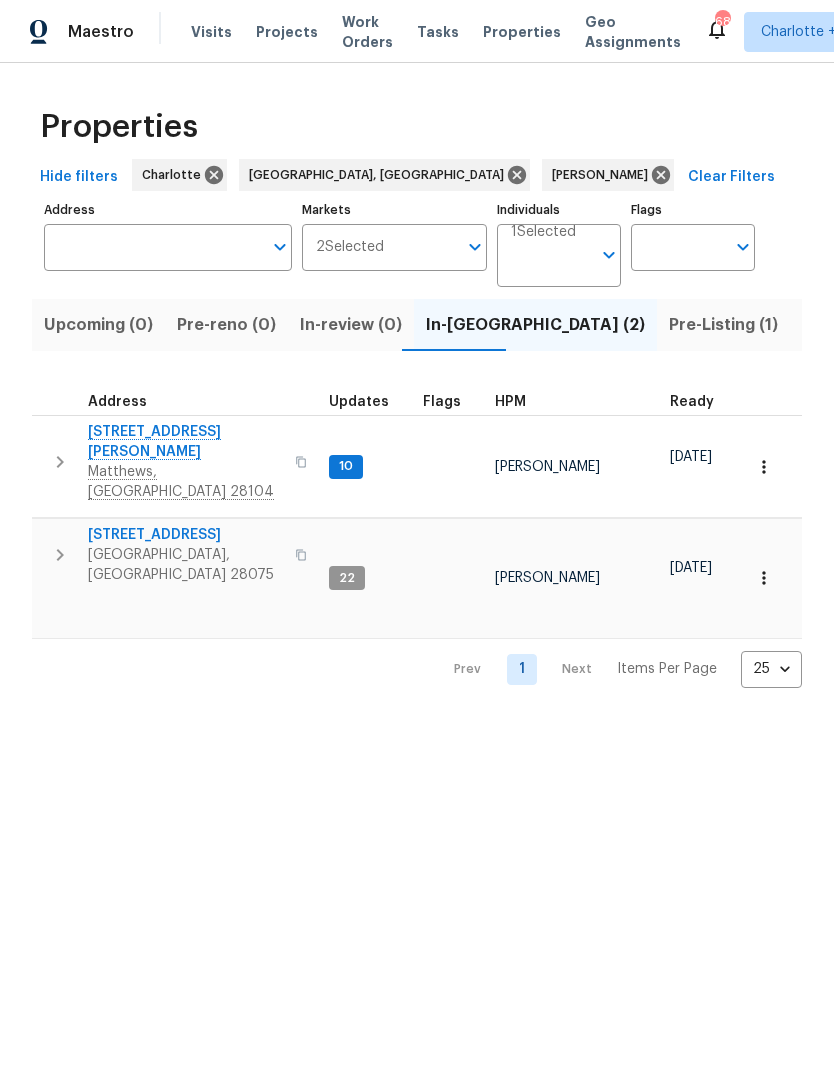 scroll, scrollTop: 0, scrollLeft: 0, axis: both 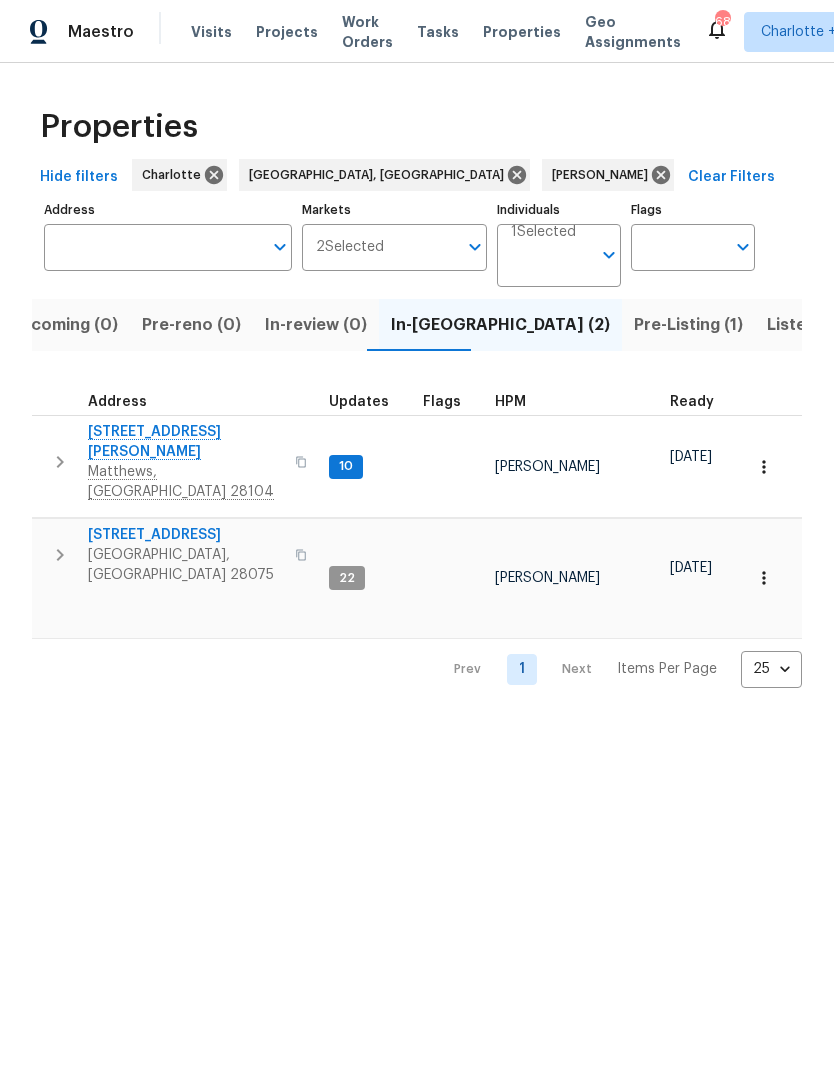 click at bounding box center (60, 462) 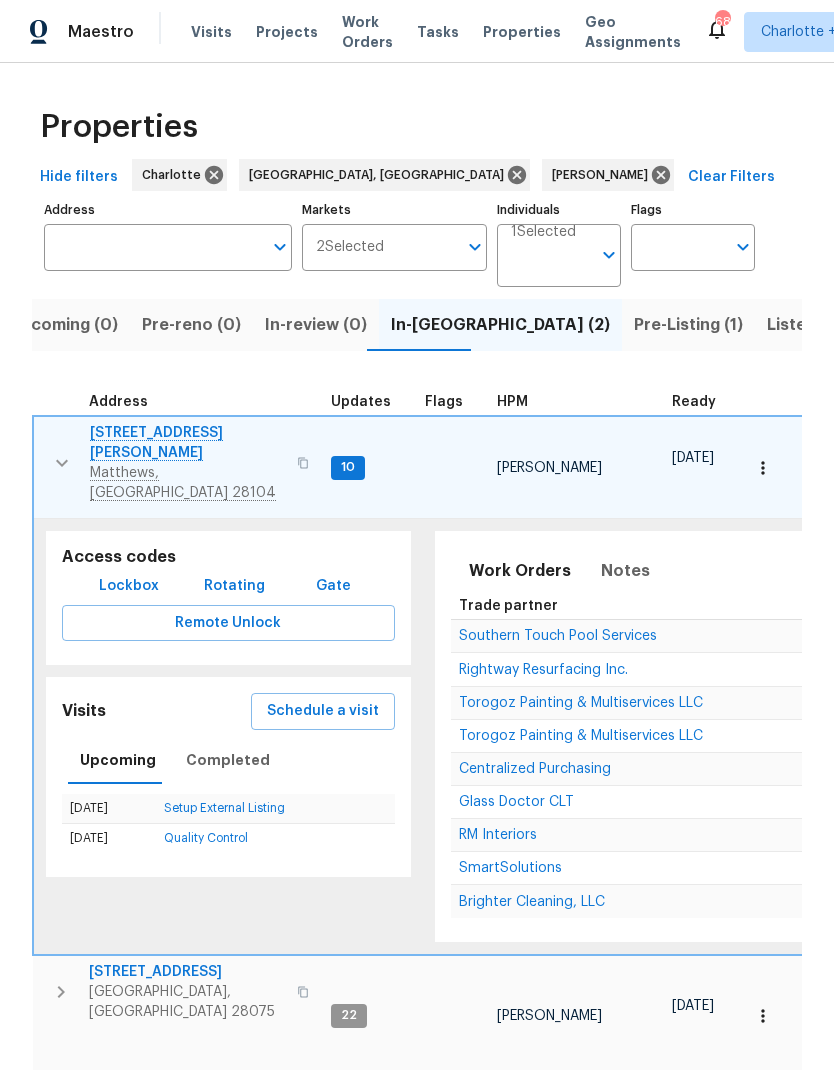 scroll, scrollTop: 0, scrollLeft: 0, axis: both 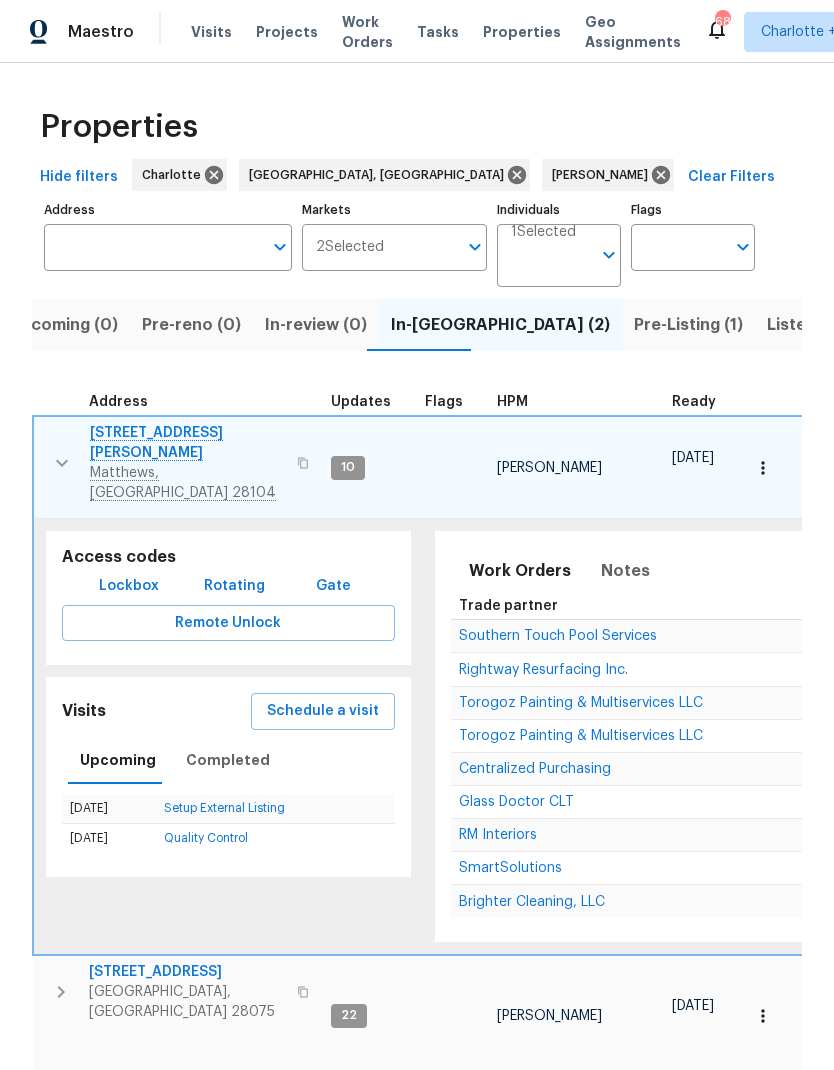 click at bounding box center (62, 463) 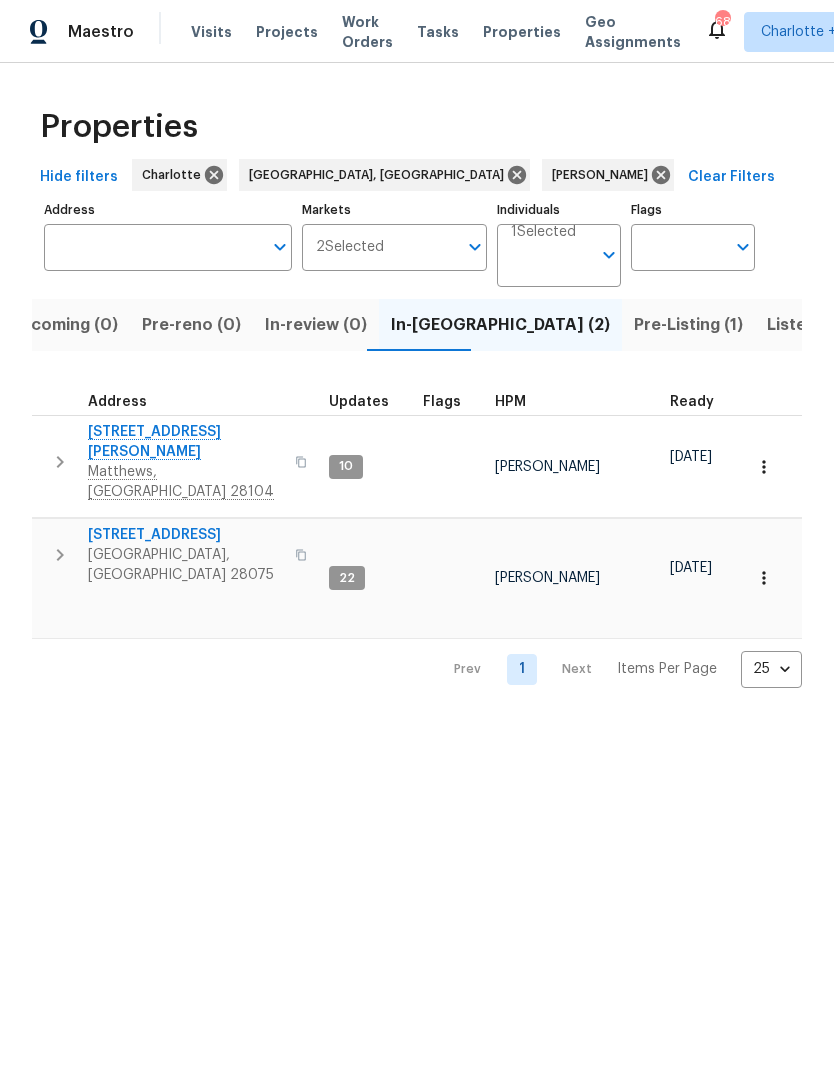 scroll, scrollTop: 0, scrollLeft: 0, axis: both 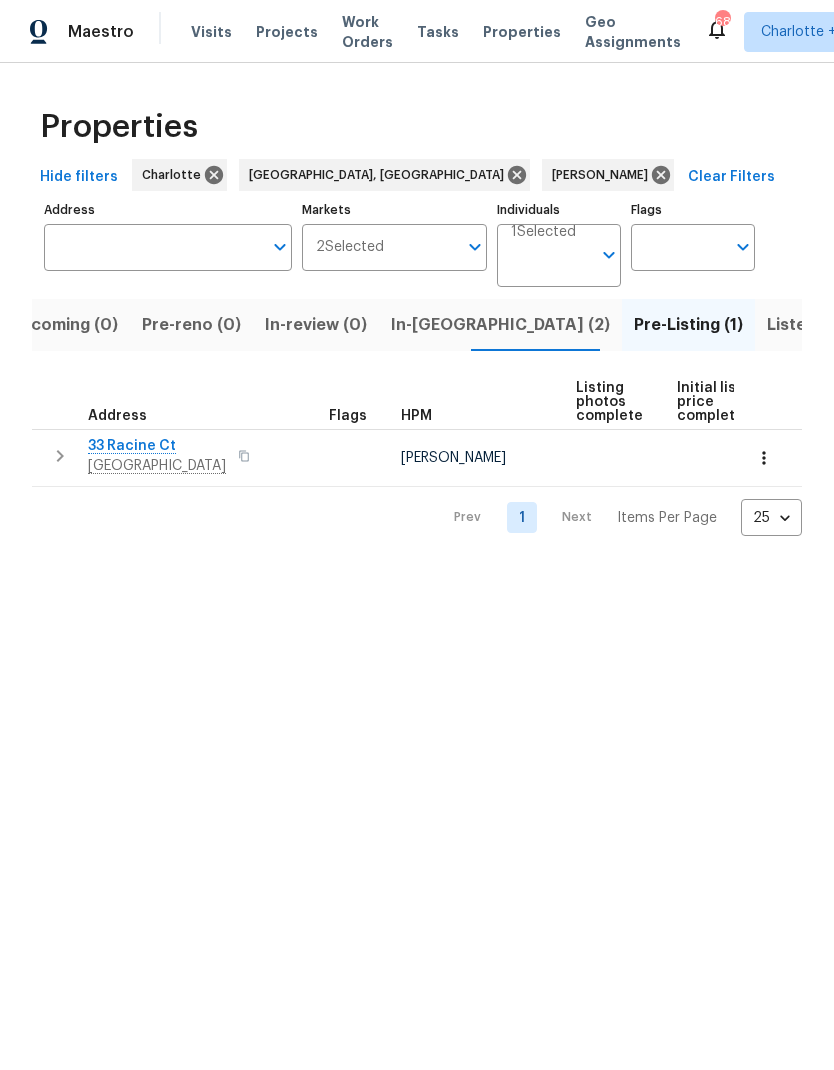 click on "[GEOGRAPHIC_DATA]" at bounding box center (157, 466) 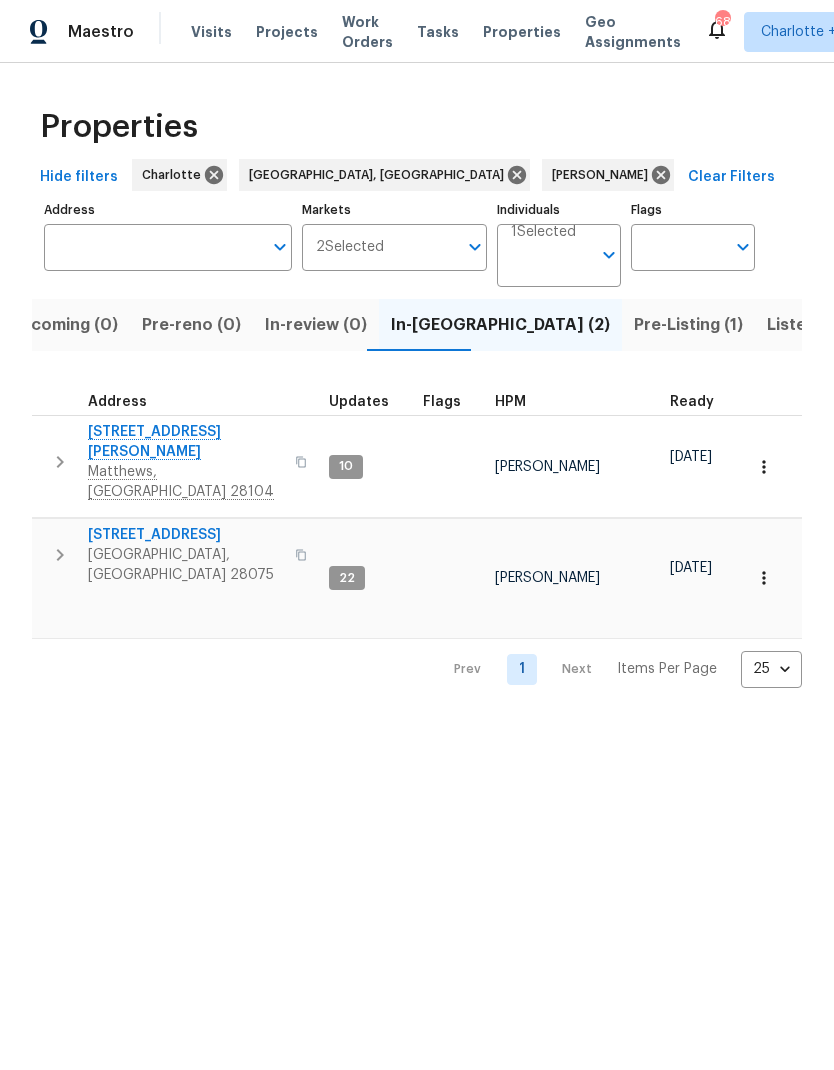 click 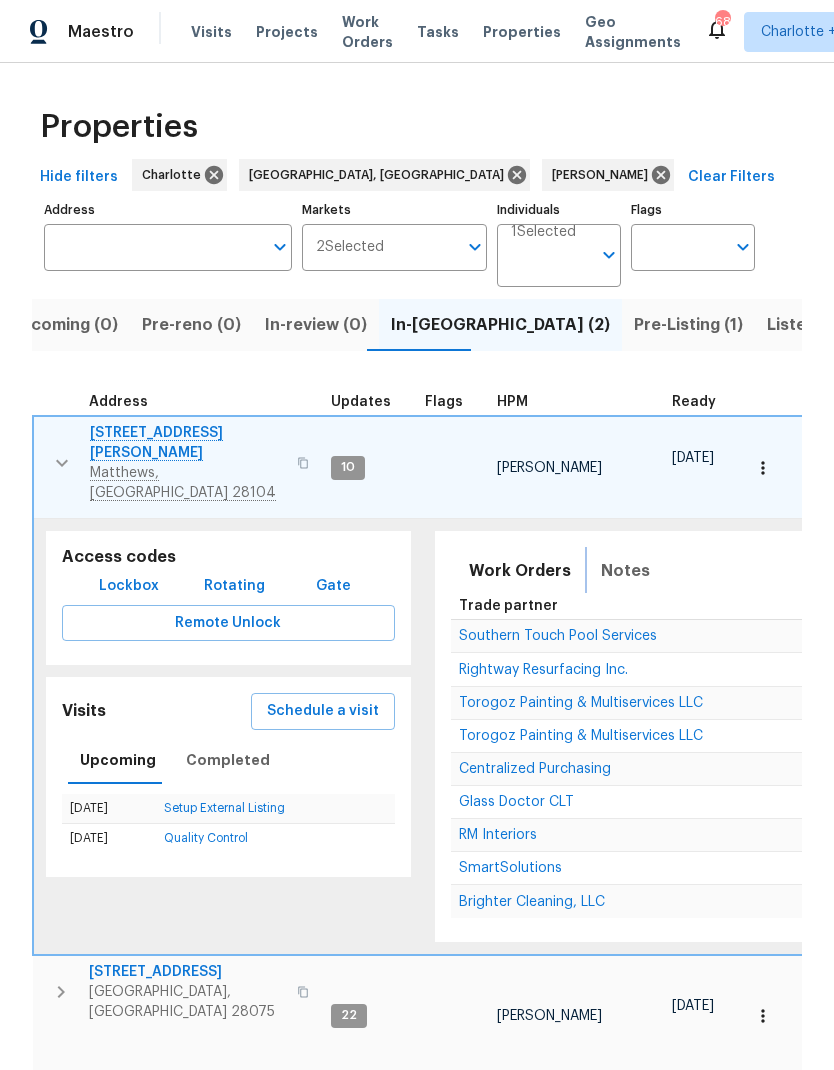 click on "Notes" at bounding box center (625, 571) 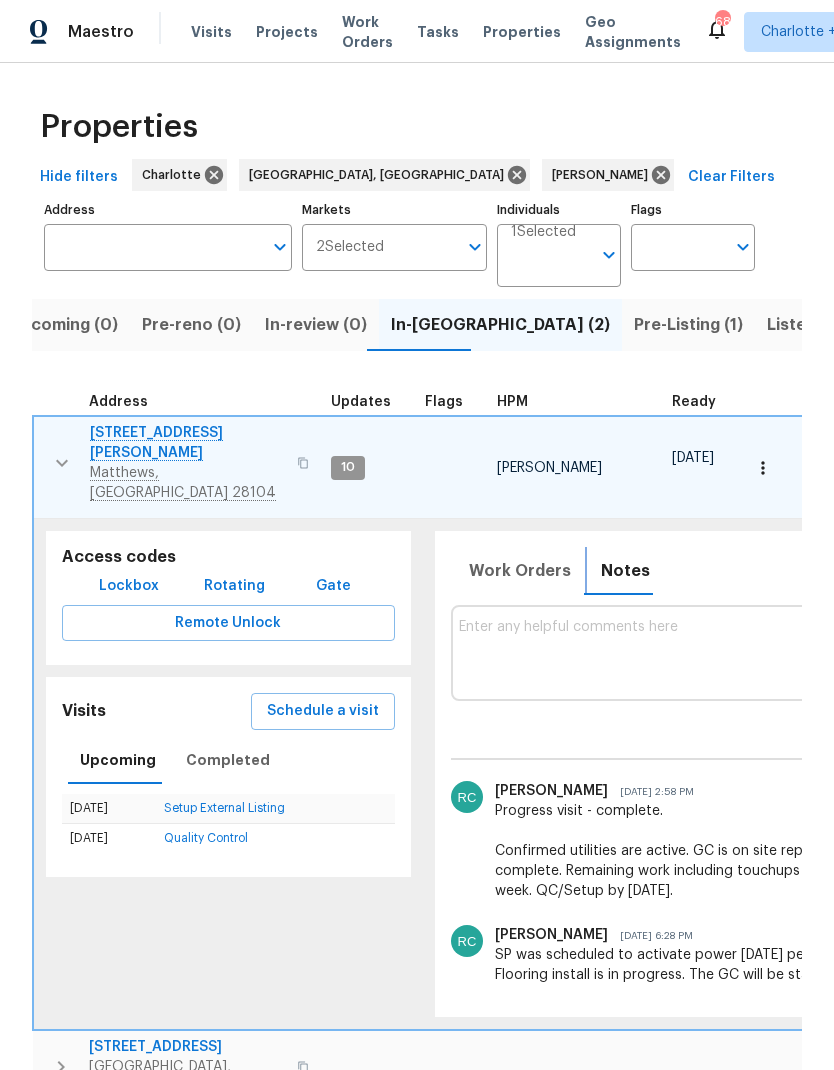 scroll, scrollTop: 16, scrollLeft: 0, axis: vertical 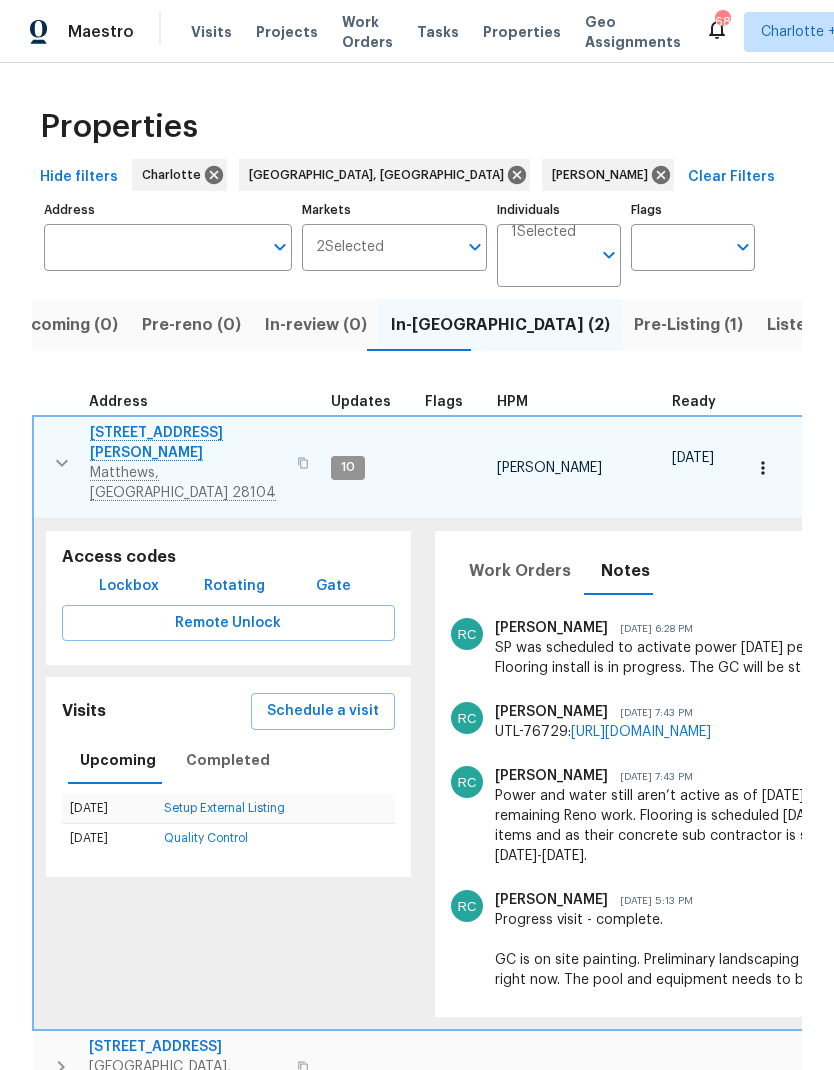 click 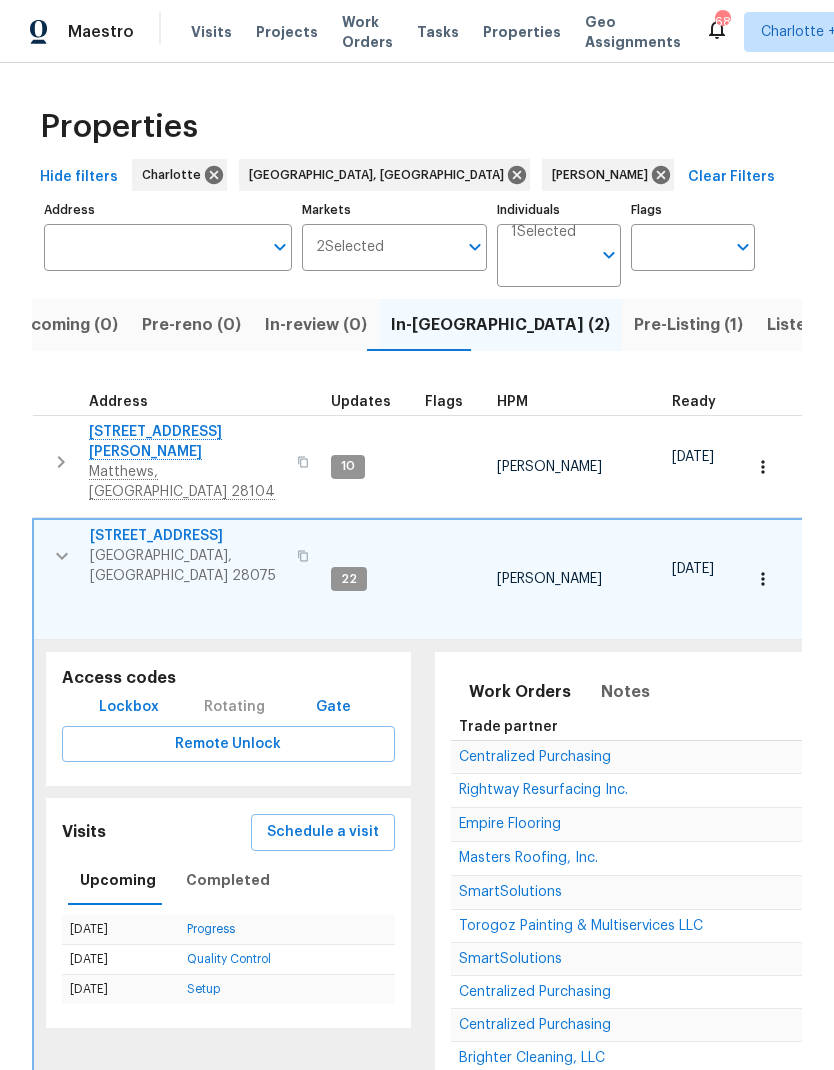 scroll, scrollTop: 0, scrollLeft: 0, axis: both 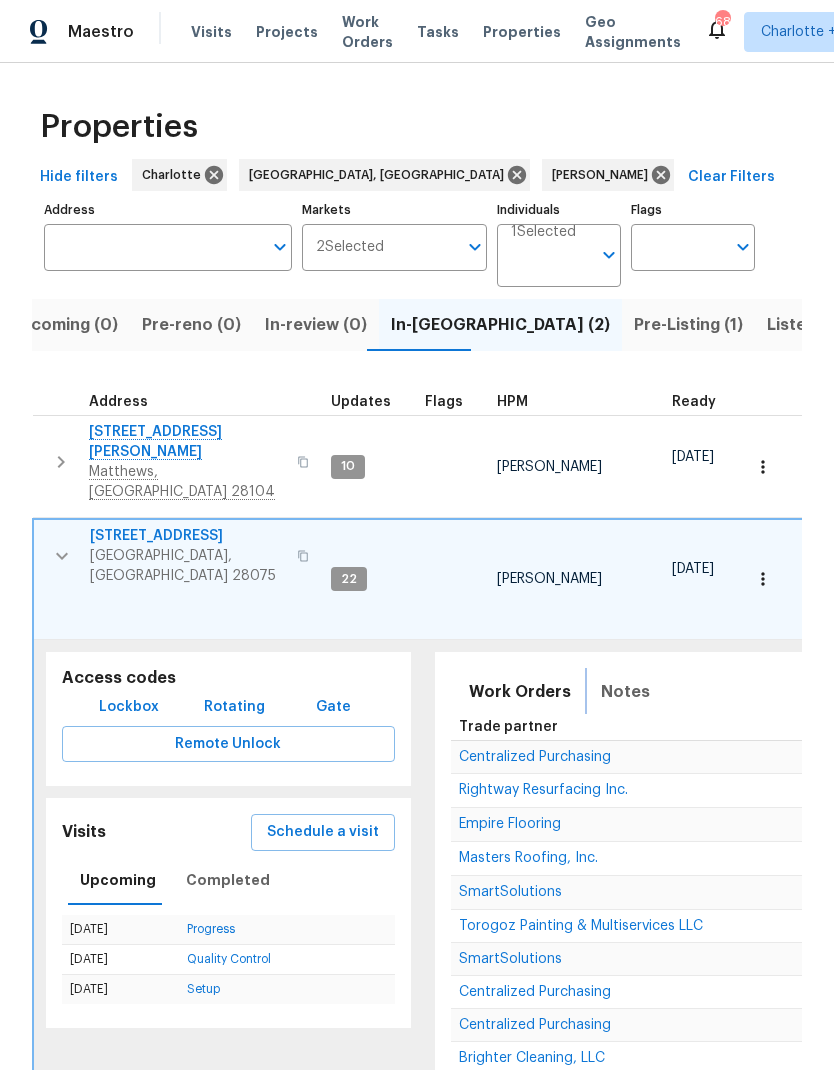 click on "Notes" at bounding box center [625, 692] 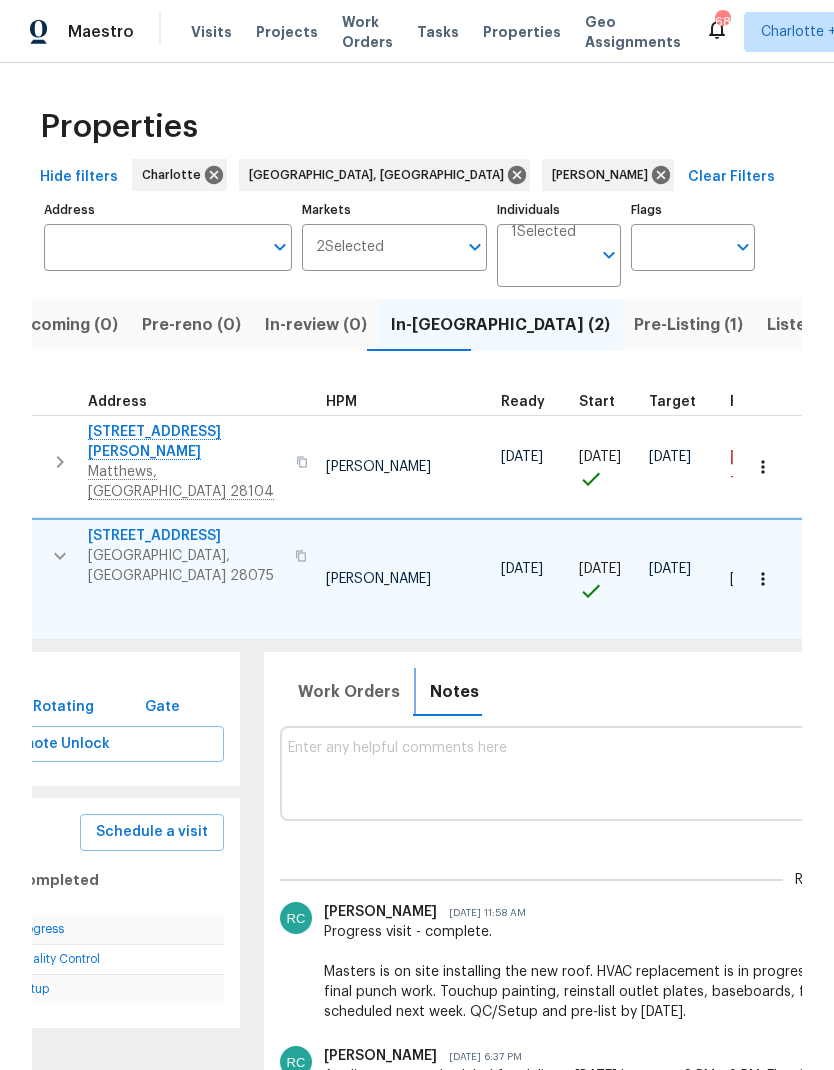 scroll, scrollTop: 0, scrollLeft: 174, axis: horizontal 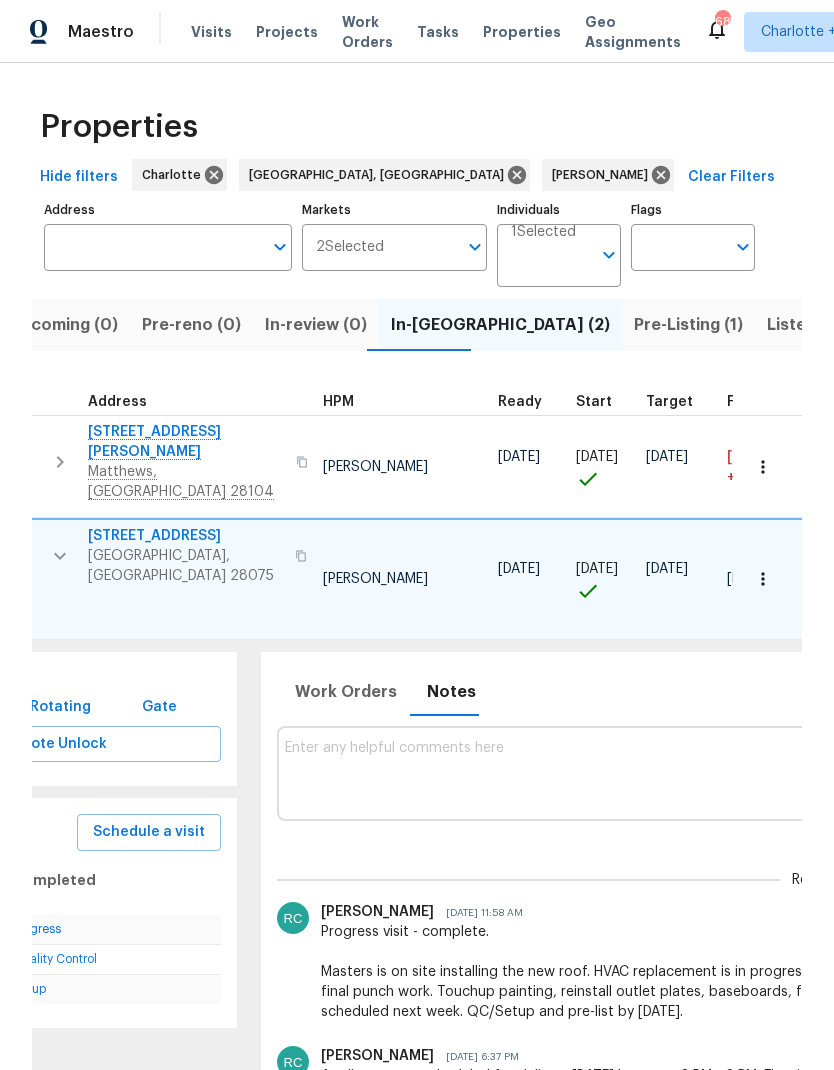 click on "[PERSON_NAME] [DATE]   11:58 AM Progress visit - complete.
Masters is on site installing the new roof. HVAC replacement is in progress and [PERSON_NAME] should be finished this weekend. GC needs to complete final punch work. Touchup painting, reinstall outlet plates, baseboards, finish bathroom plumbing, etc. Landscaping, cleaning and resurfacing will be scheduled next week. QC/Setup and pre-list by [DATE]." at bounding box center [829, 974] 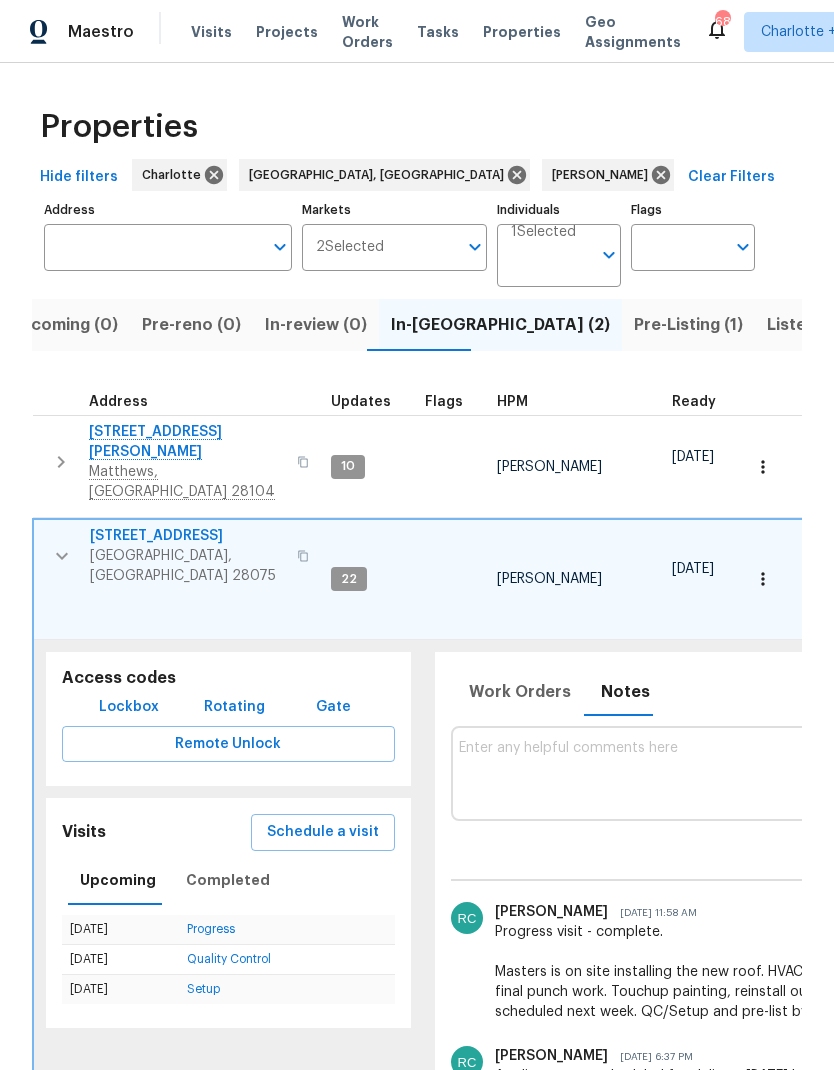 scroll, scrollTop: 0, scrollLeft: -1, axis: horizontal 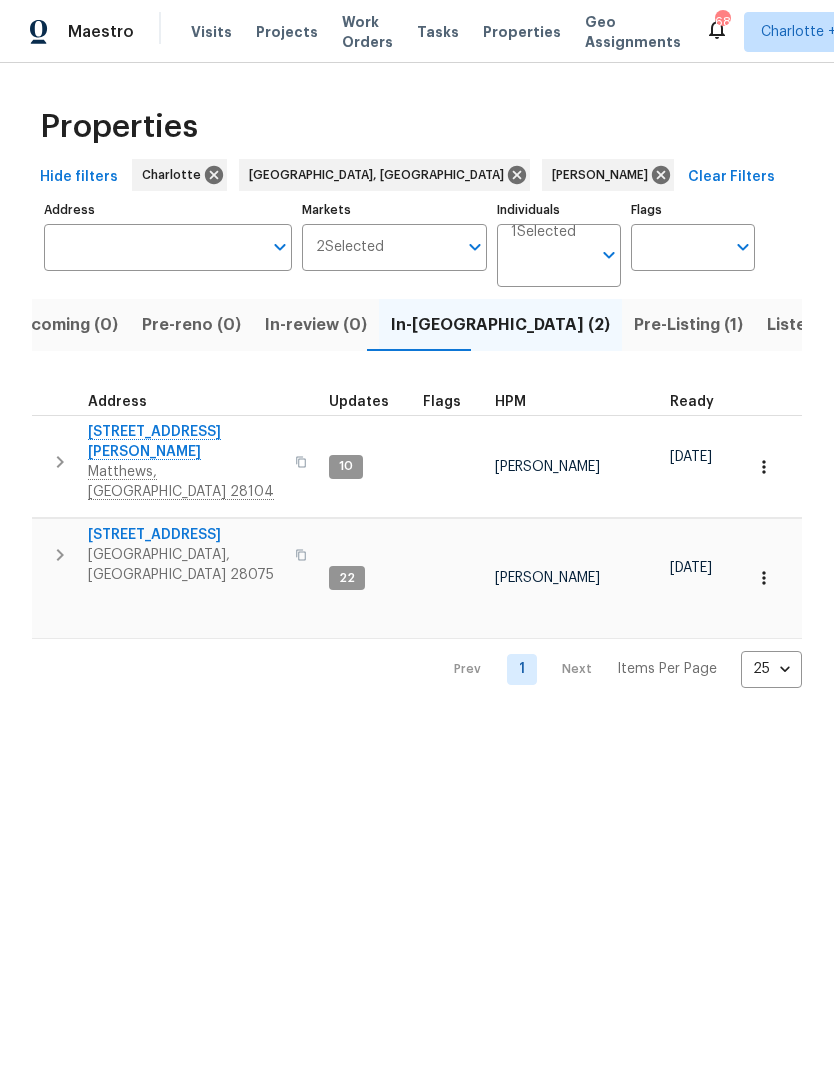 click 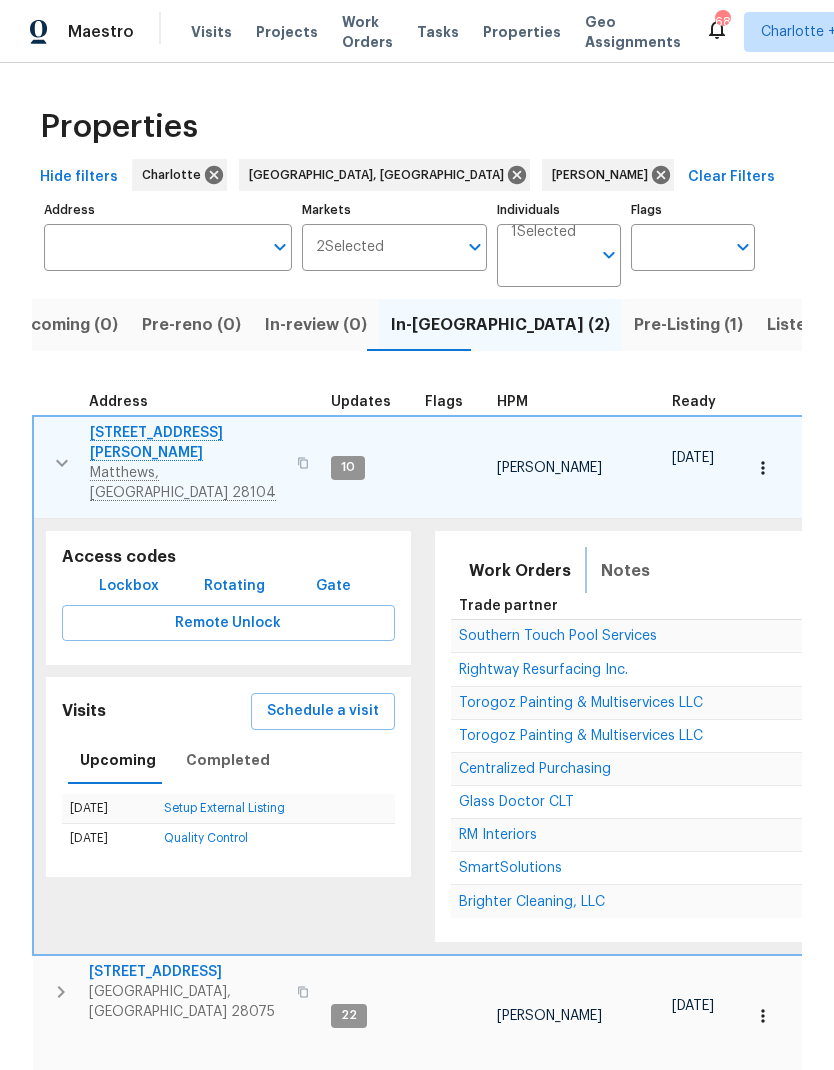 click on "Notes" at bounding box center [625, 571] 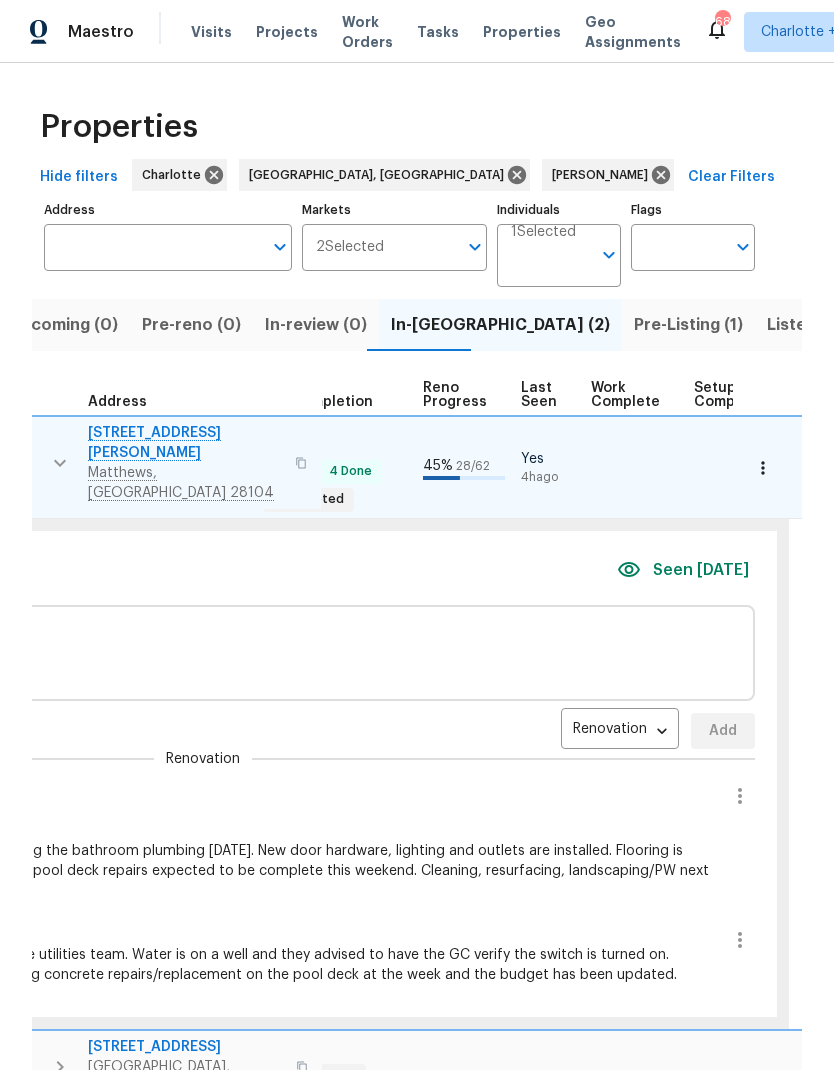 scroll, scrollTop: 10, scrollLeft: 821, axis: both 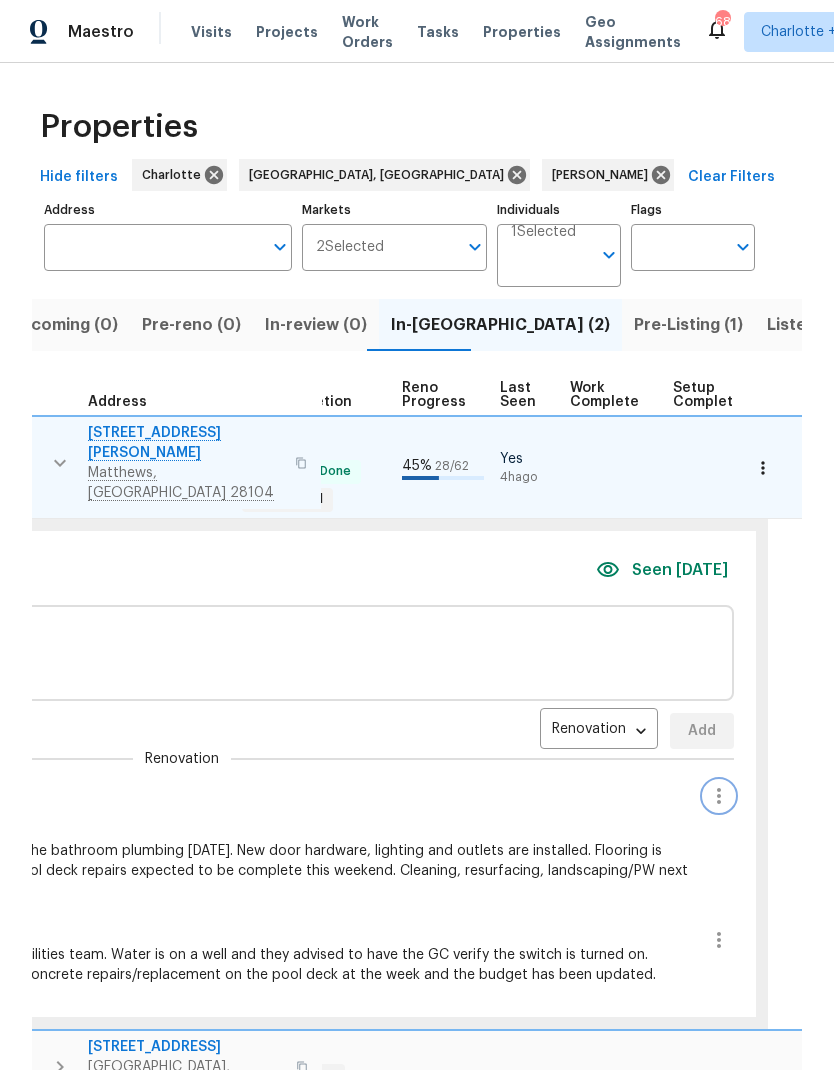 click 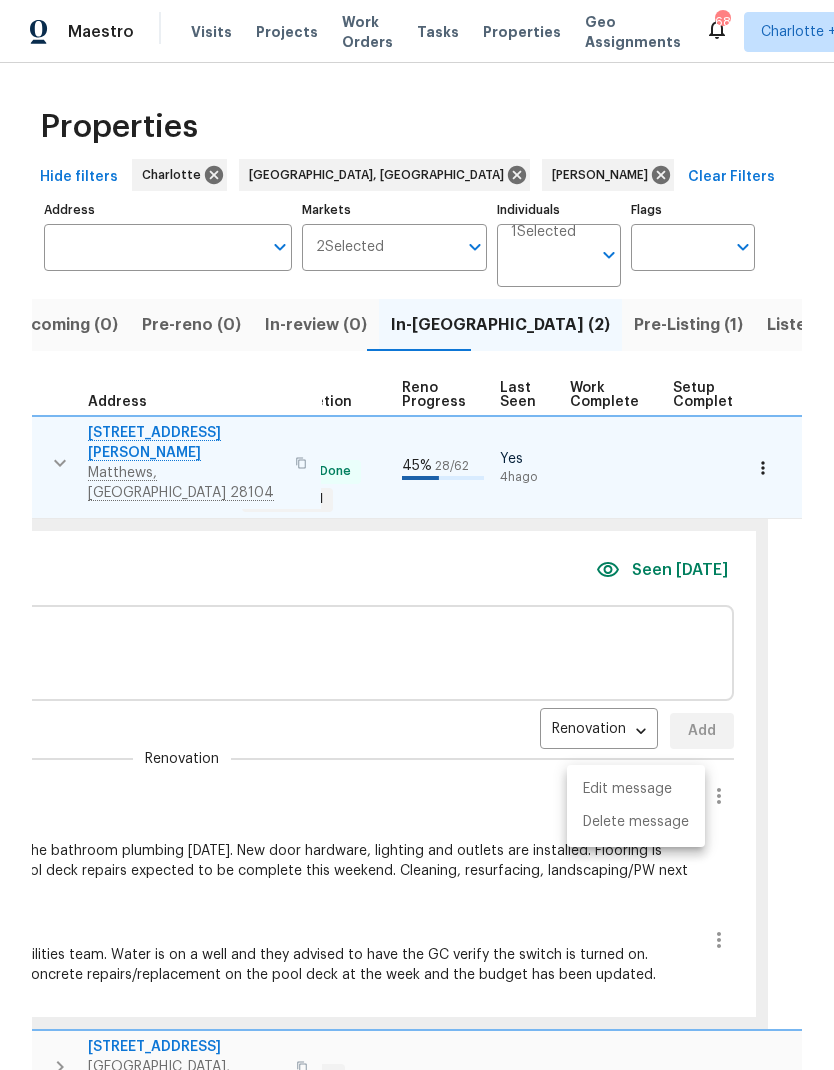 click on "Edit message" at bounding box center (636, 789) 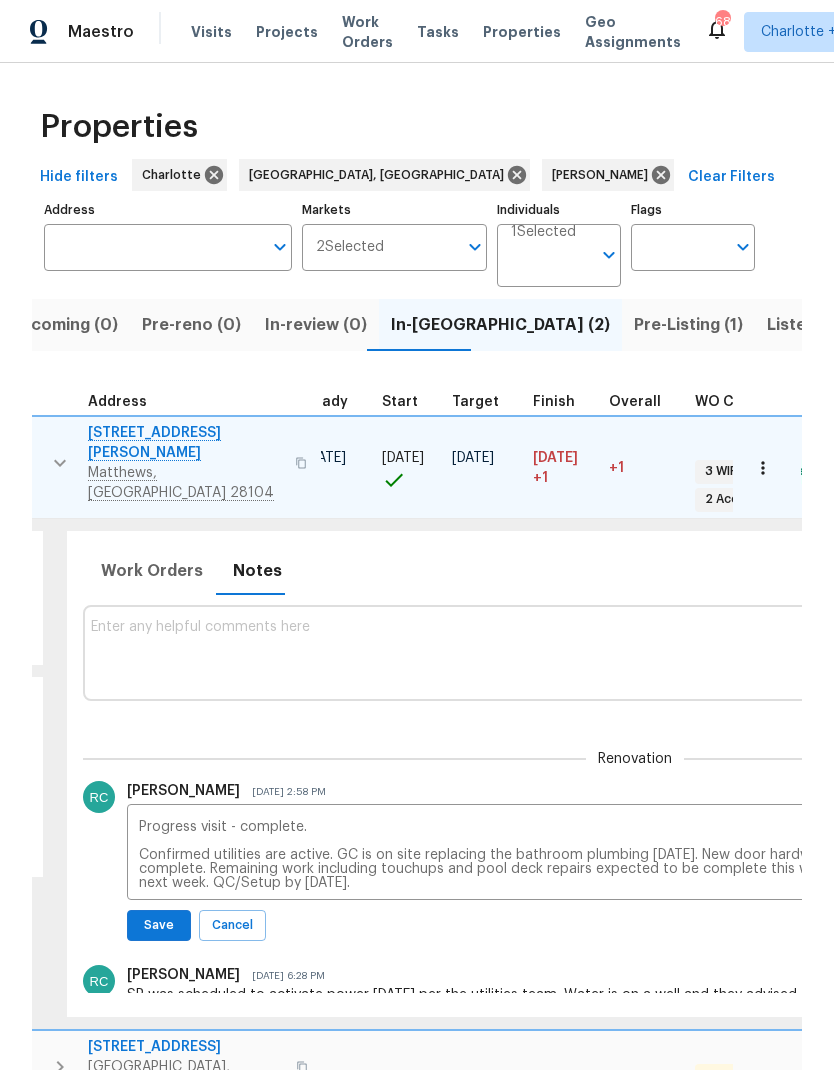 scroll, scrollTop: 16, scrollLeft: 370, axis: both 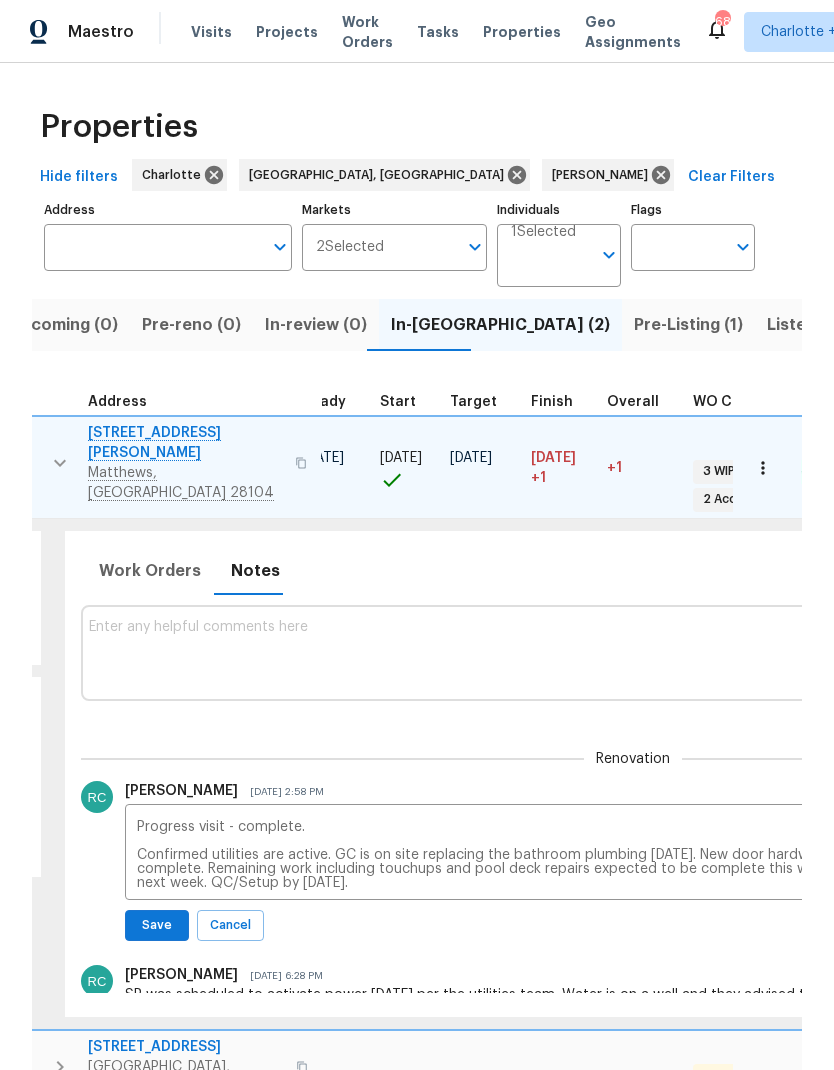 click on "Progress visit - complete.
Confirmed utilities are active. GC is on site replacing the bathroom plumbing [DATE]. New door hardware, lighting and outlets are installed. Flooring is complete. Remaining work including touchups and pool deck repairs expected to be complete this weekend. Cleaning, resurfacing, landscaping/PW next week. QC/Setup by [DATE]." at bounding box center [634, 855] 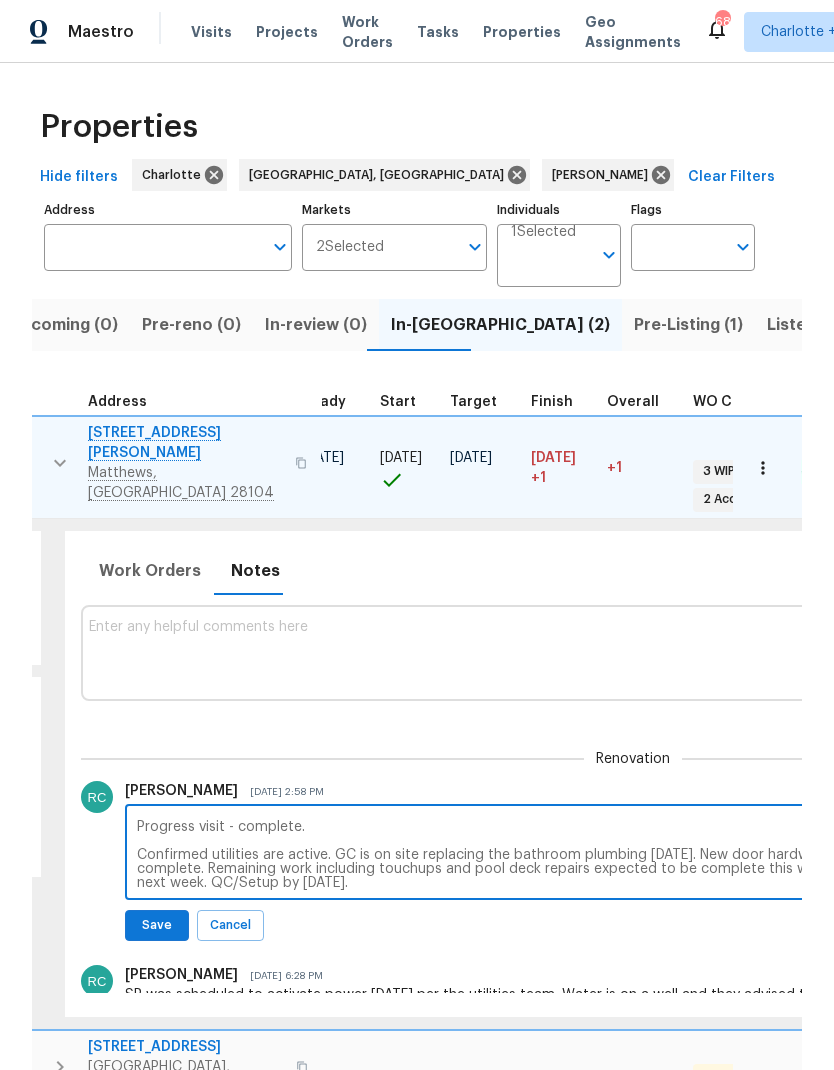 scroll, scrollTop: 75, scrollLeft: 0, axis: vertical 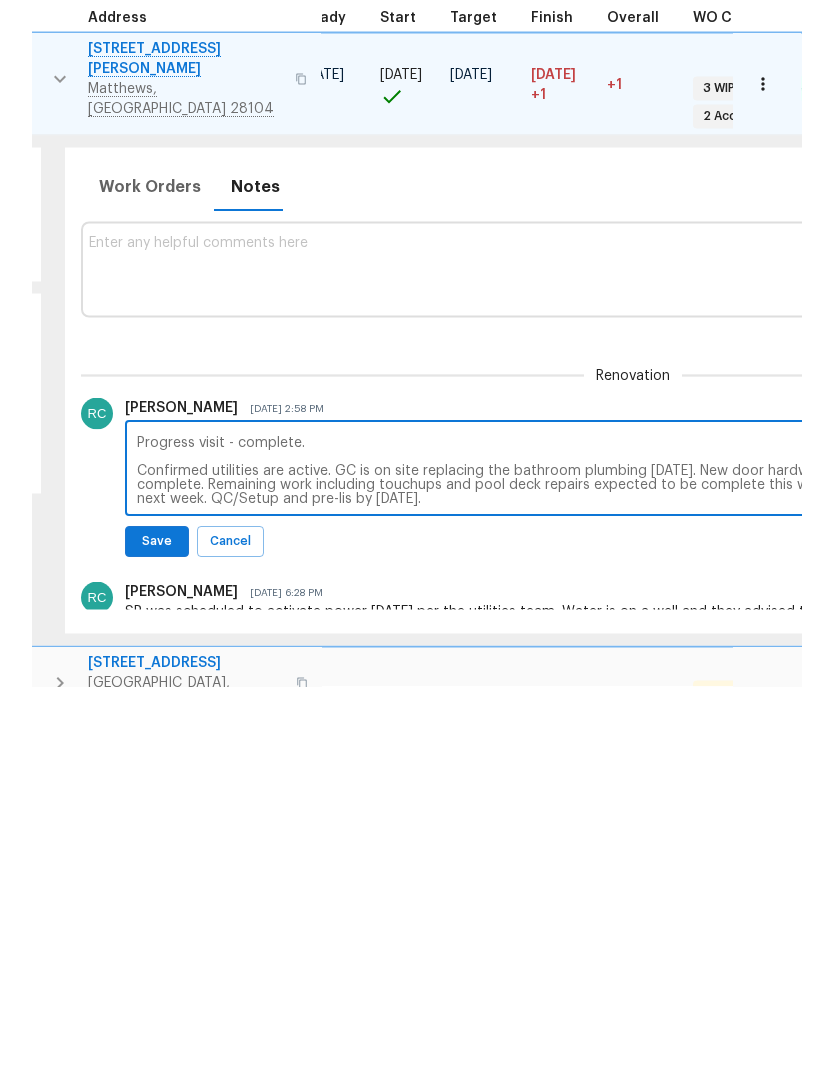 type on "Progress visit - complete.
Confirmed utilities are active. GC is on site replacing the bathroom plumbing [DATE]. New door hardware, lighting and outlets are installed. Flooring is complete. Remaining work including touchups and pool deck repairs expected to be complete this weekend. Cleaning, resurfacing, landscaping/PW next week. QC/Setup and pre-list by [DATE]." 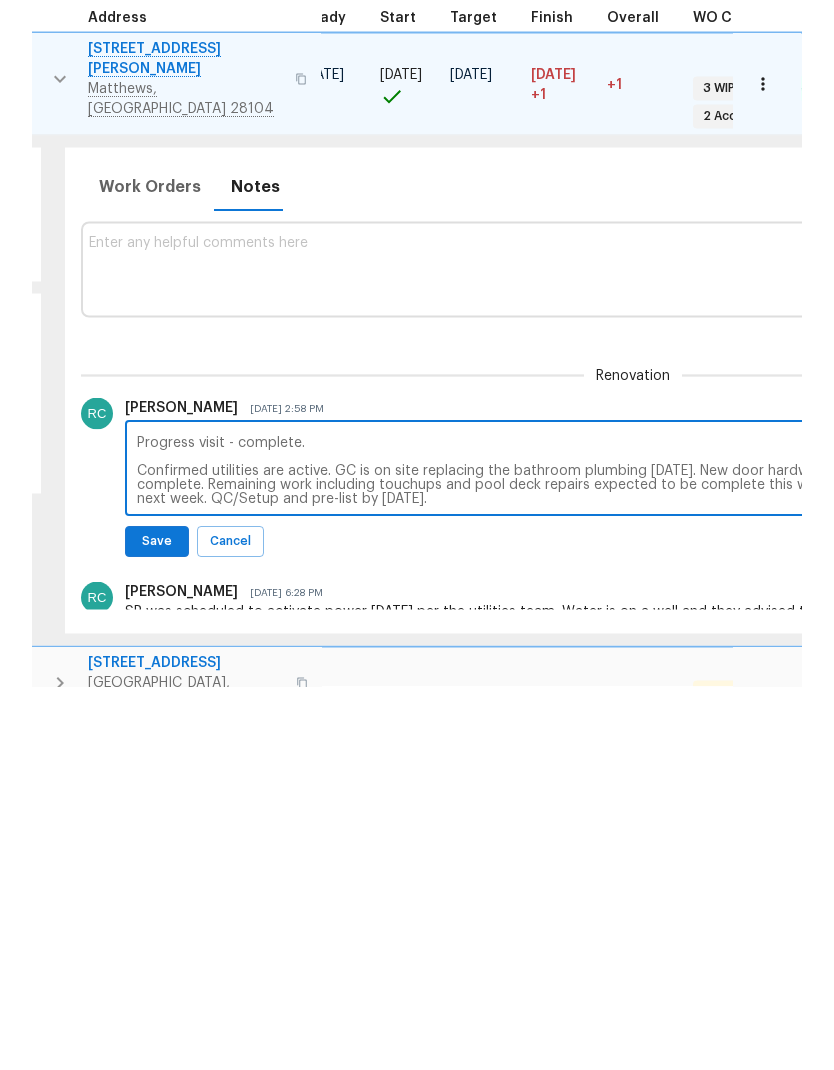 scroll, scrollTop: 80, scrollLeft: 0, axis: vertical 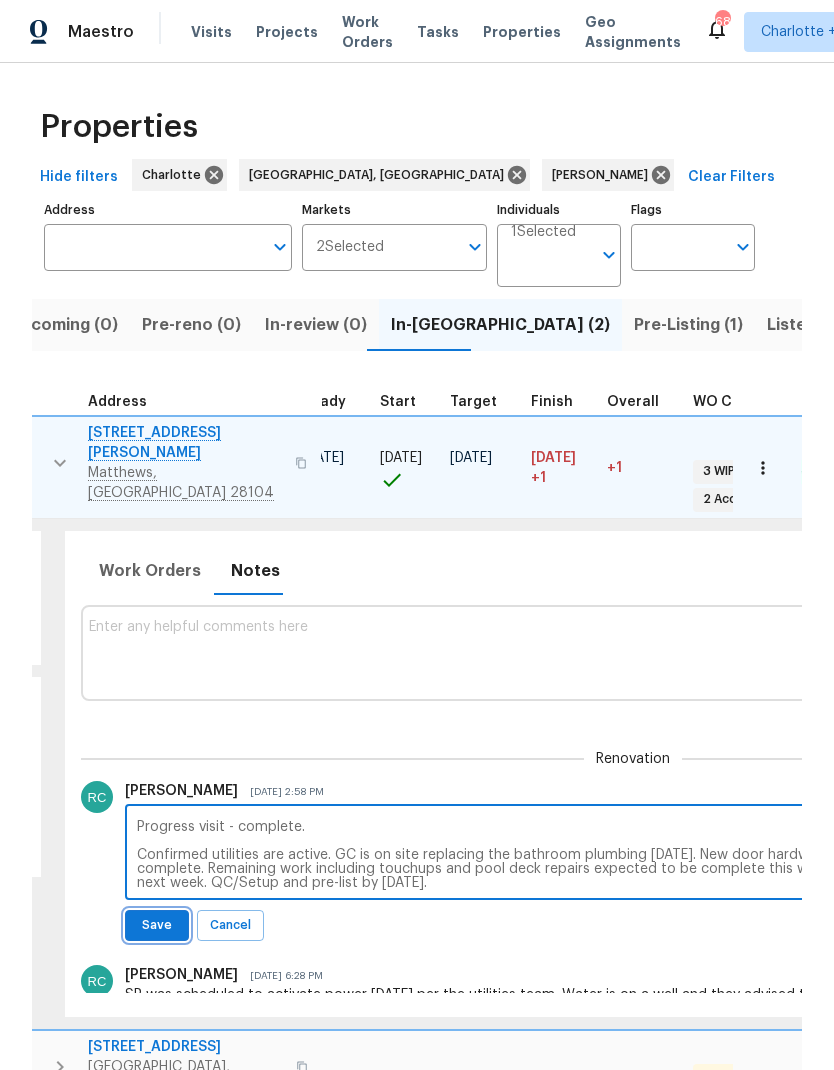 click on "Save" at bounding box center [157, 925] 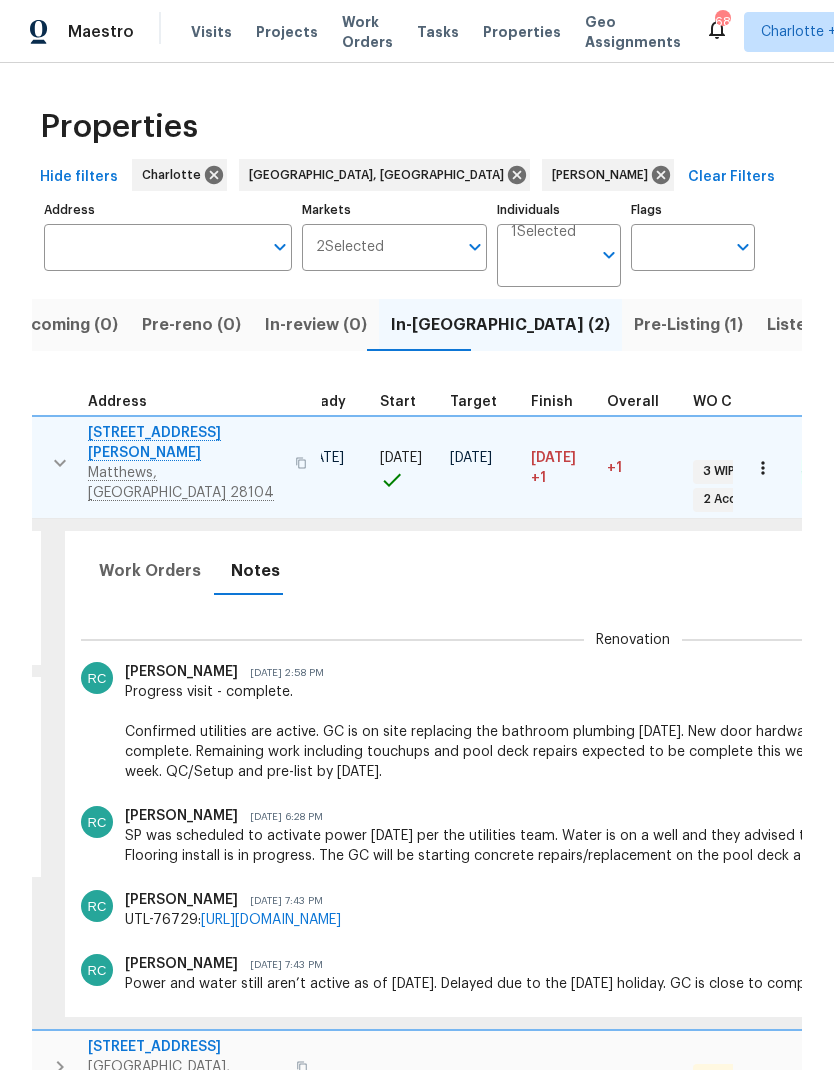 scroll, scrollTop: 65, scrollLeft: 0, axis: vertical 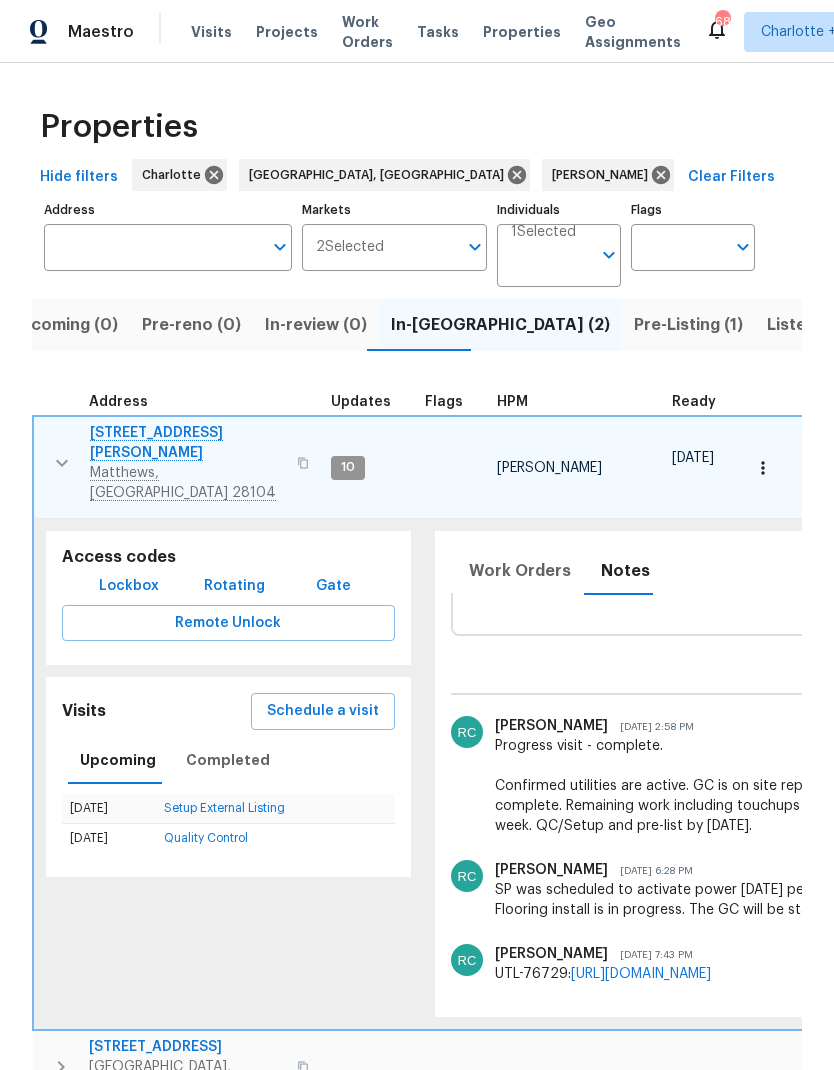click on "[STREET_ADDRESS][PERSON_NAME][PERSON_NAME]" at bounding box center [178, 463] 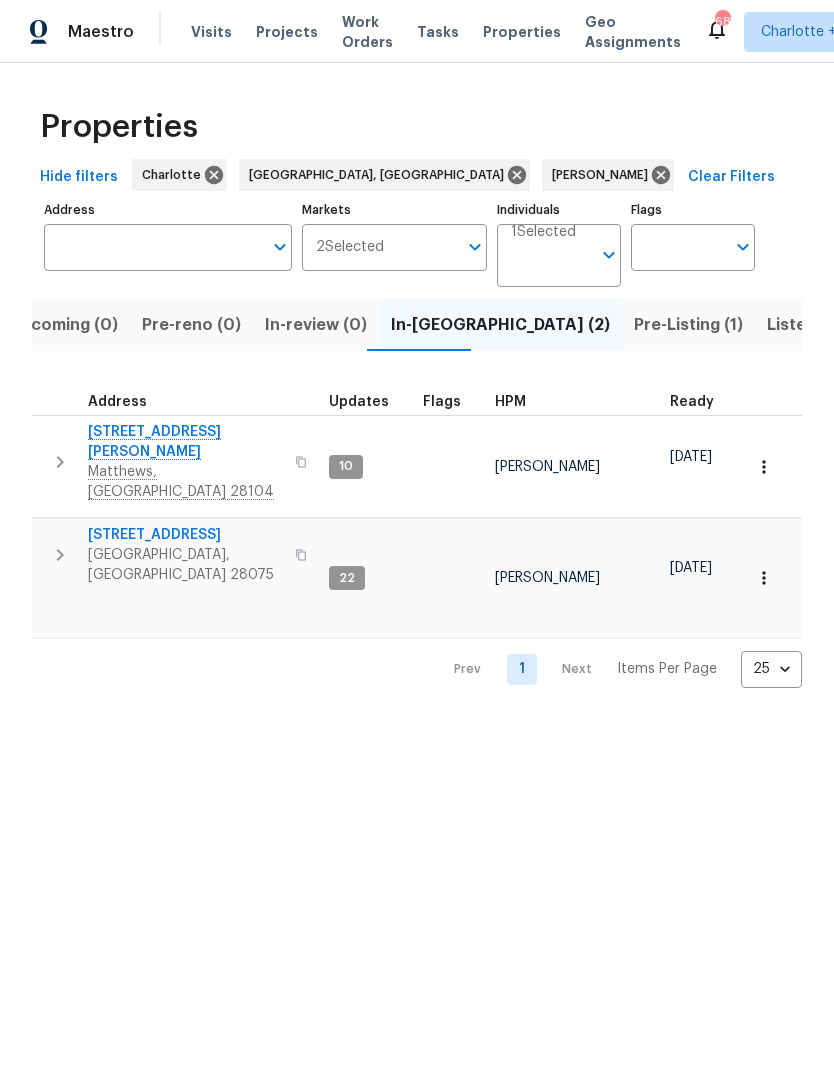 scroll, scrollTop: 0, scrollLeft: 0, axis: both 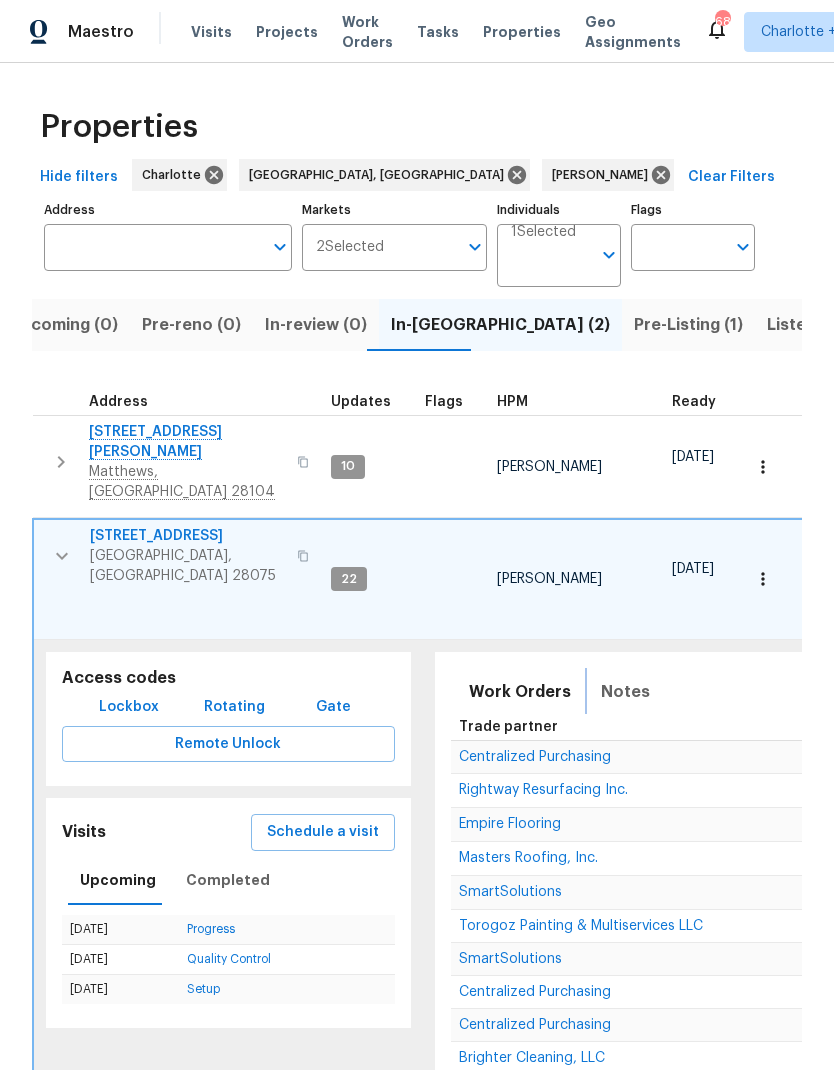 click on "Notes" at bounding box center (625, 692) 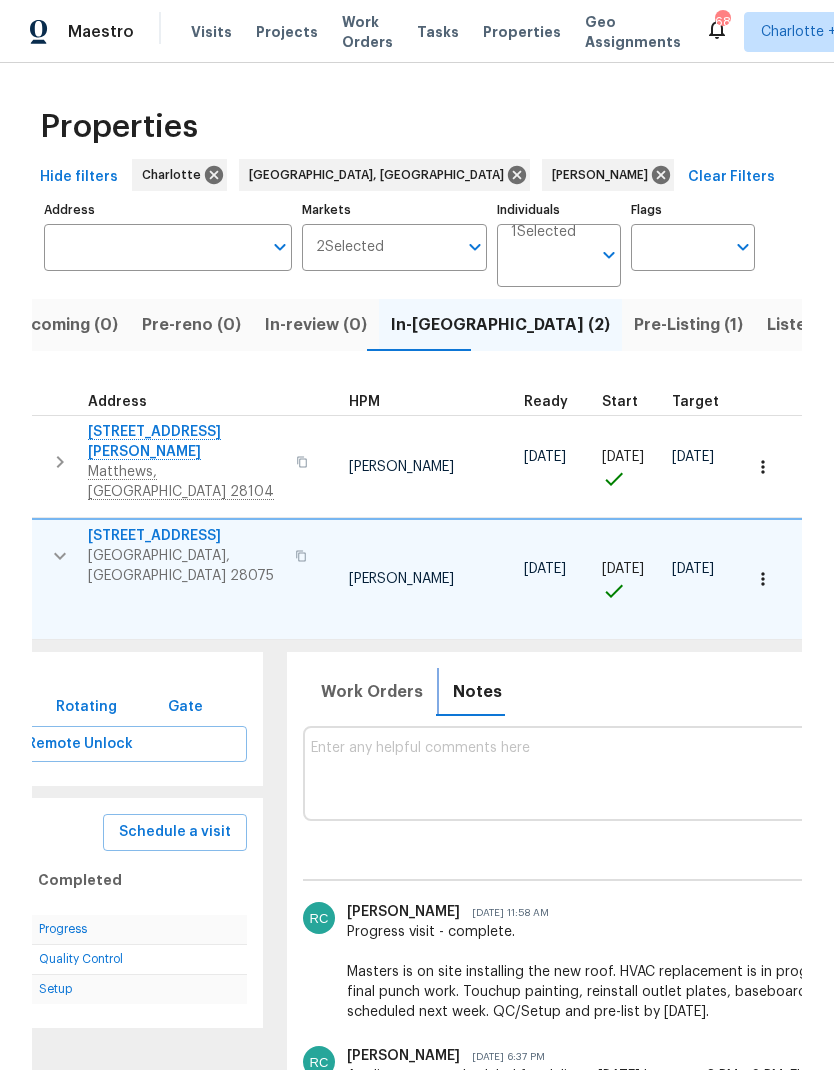 scroll, scrollTop: 0, scrollLeft: 200, axis: horizontal 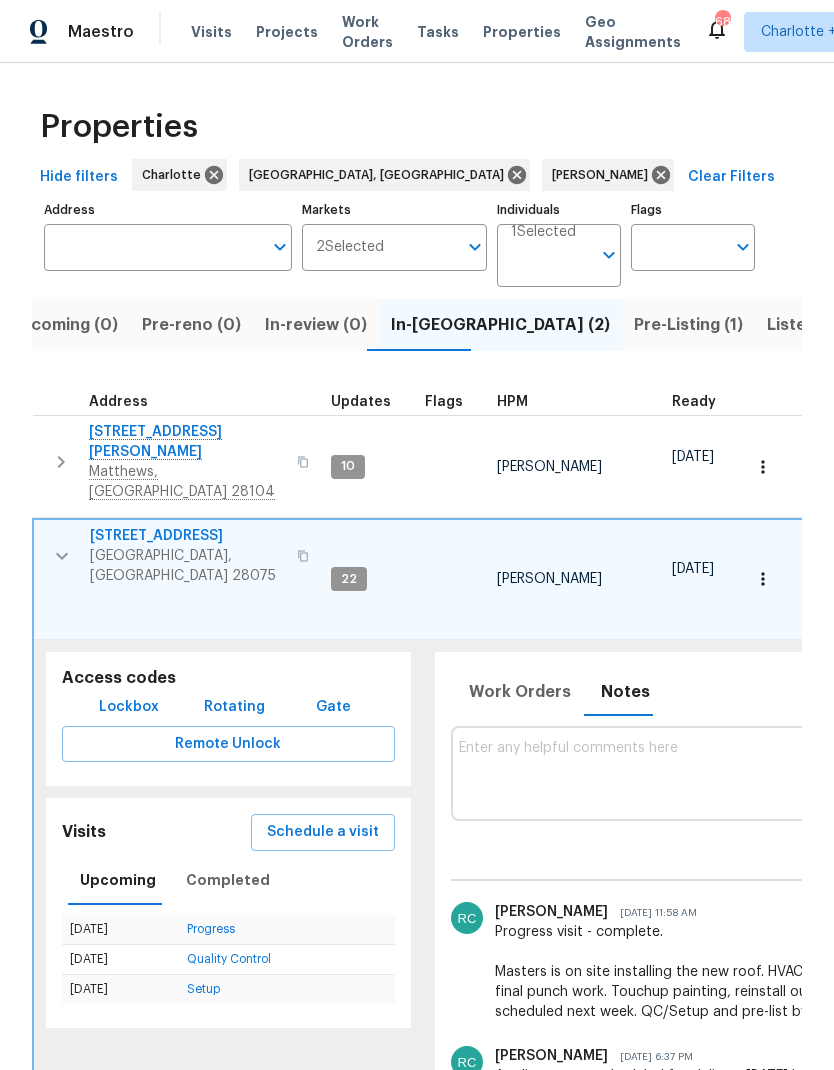 click at bounding box center (62, 556) 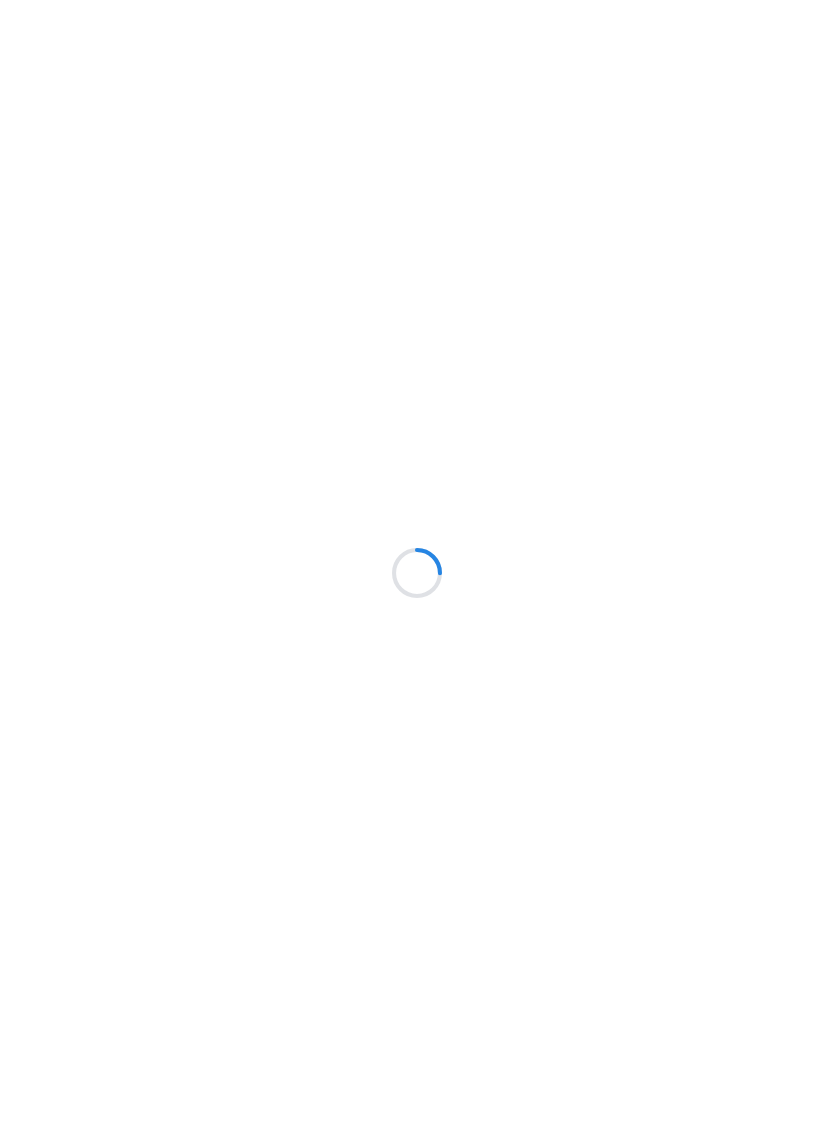 scroll, scrollTop: 0, scrollLeft: 0, axis: both 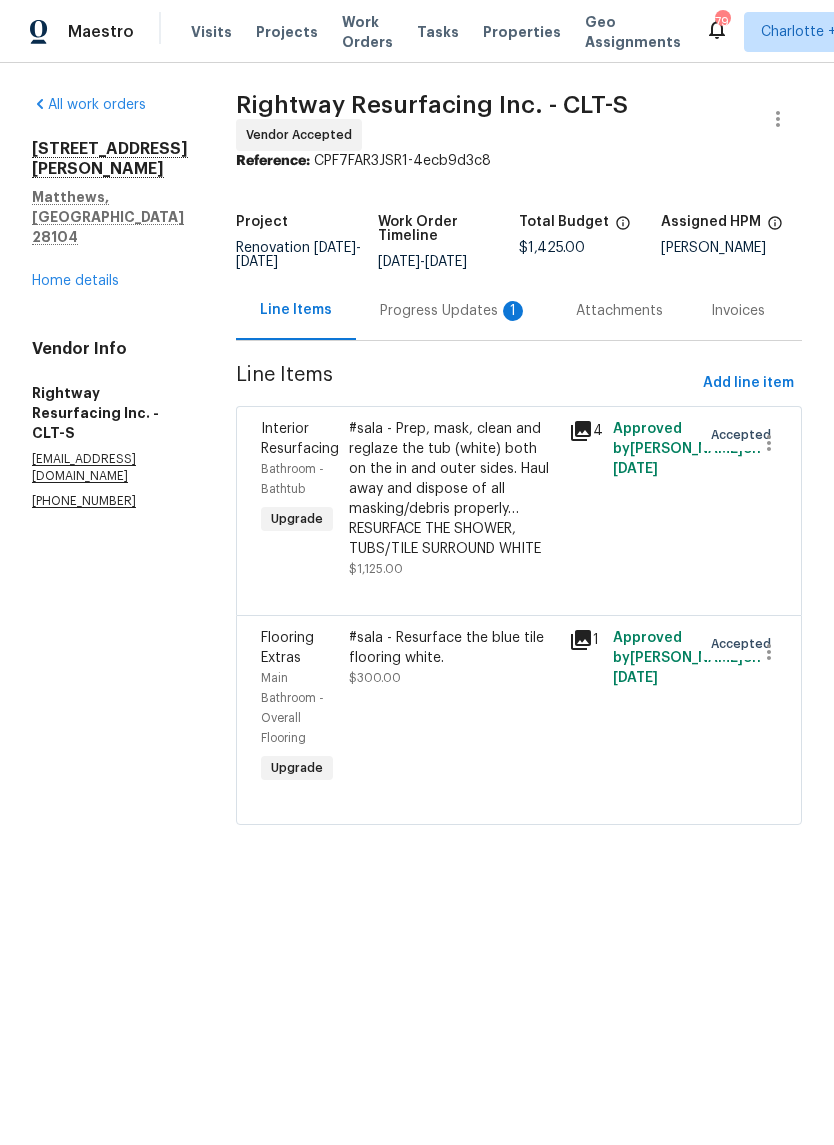 click on "Progress Updates 1" at bounding box center [454, 311] 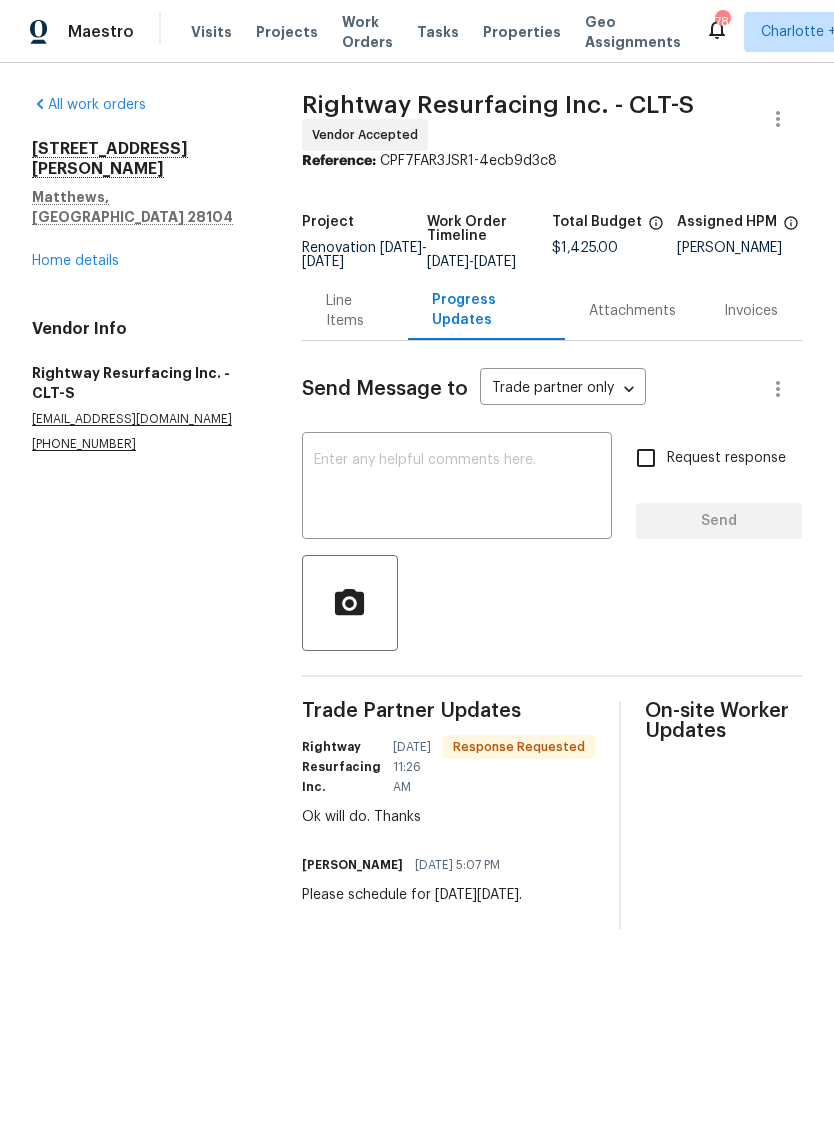 click at bounding box center [457, 488] 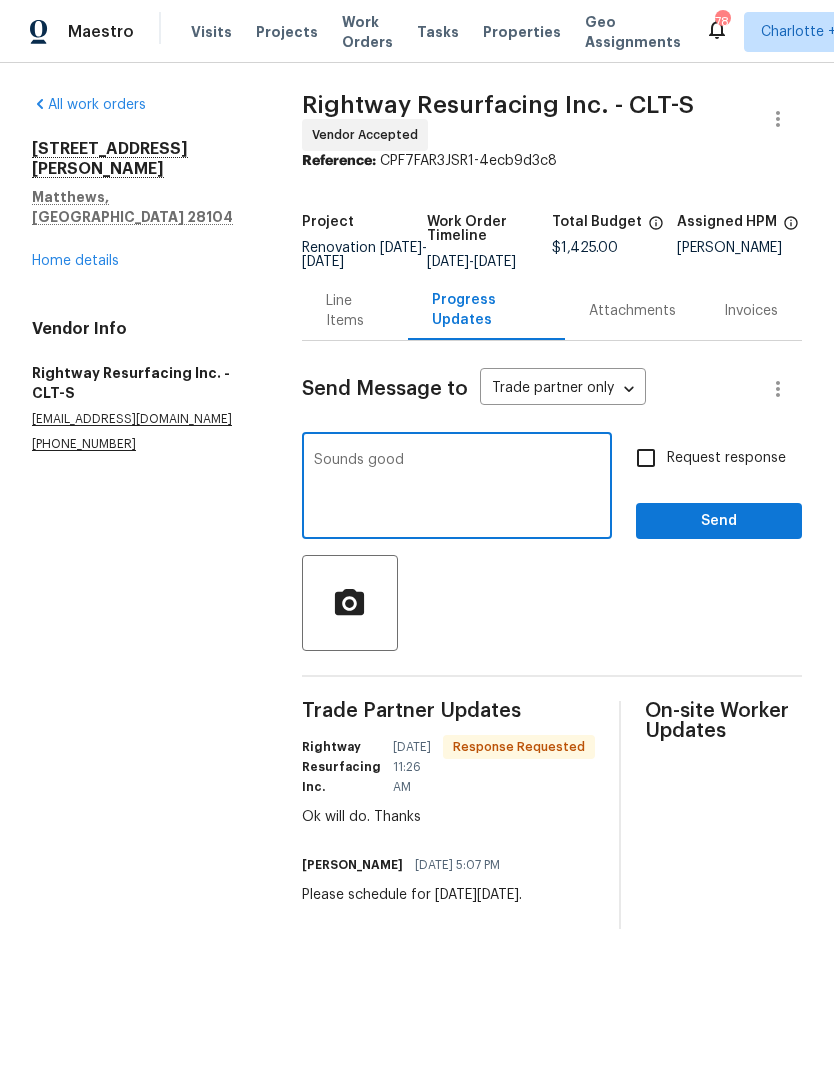 type on "Sounds" 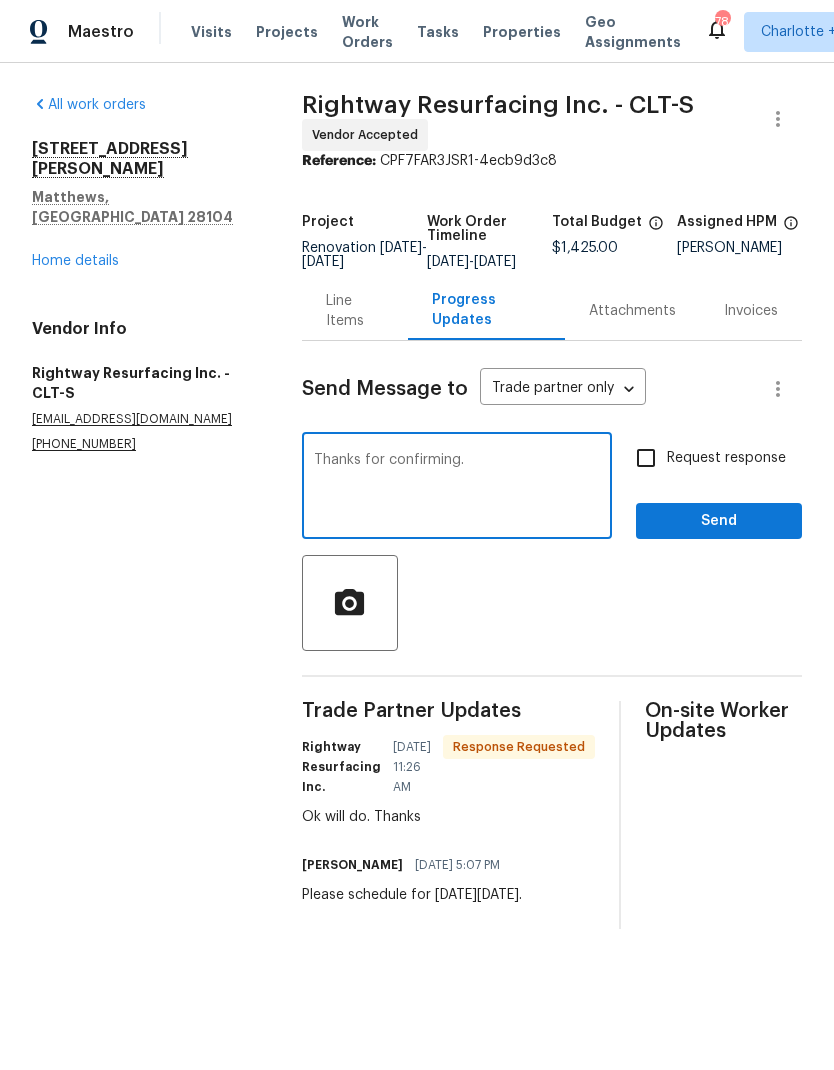 type on "Thanks for confirming." 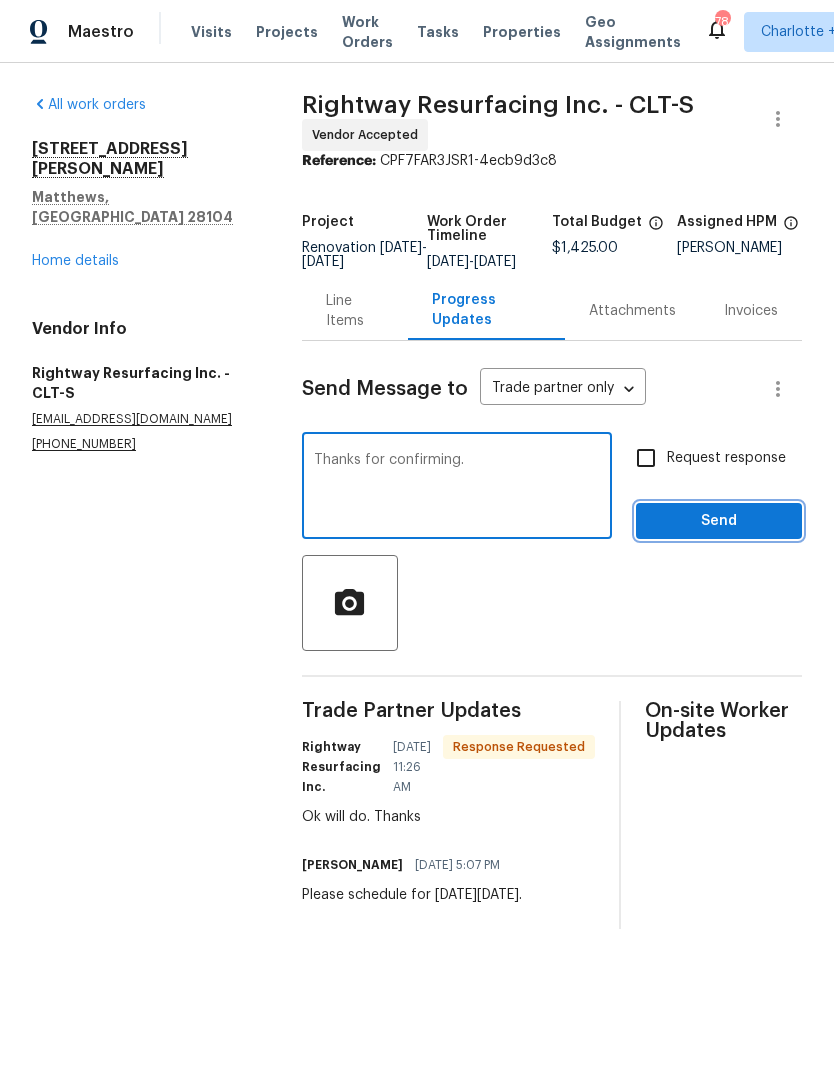 click on "Send" at bounding box center [719, 521] 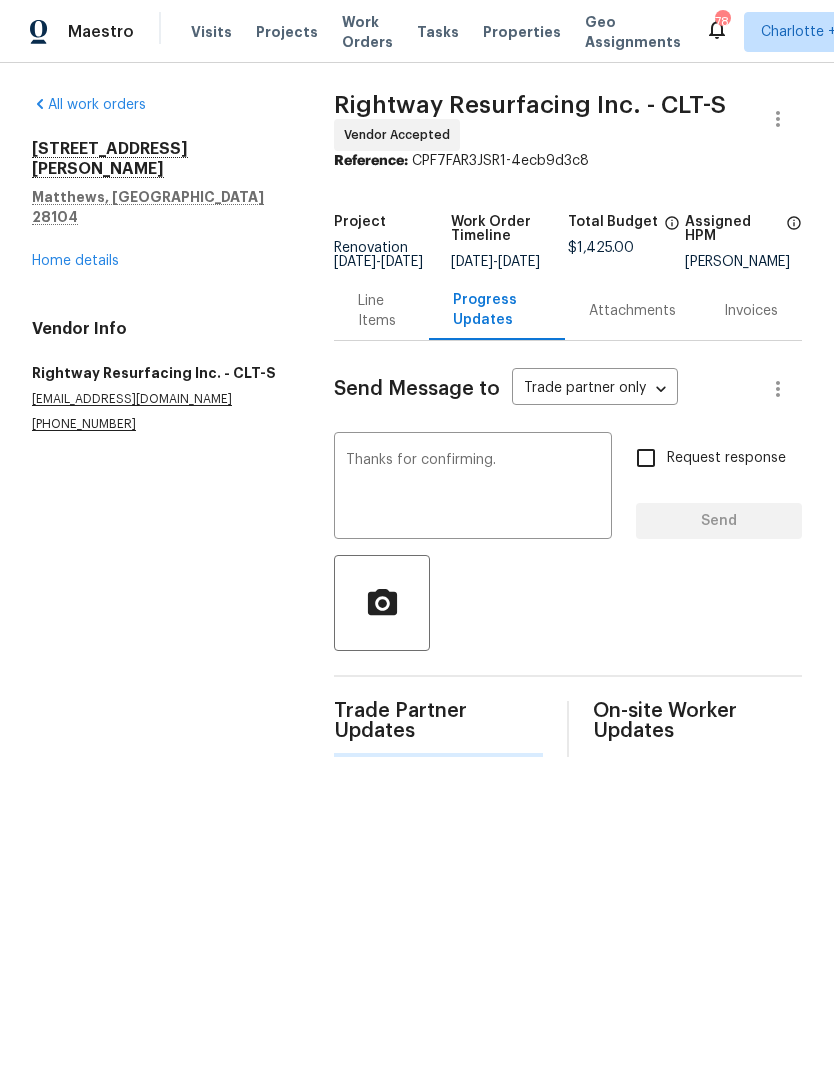type 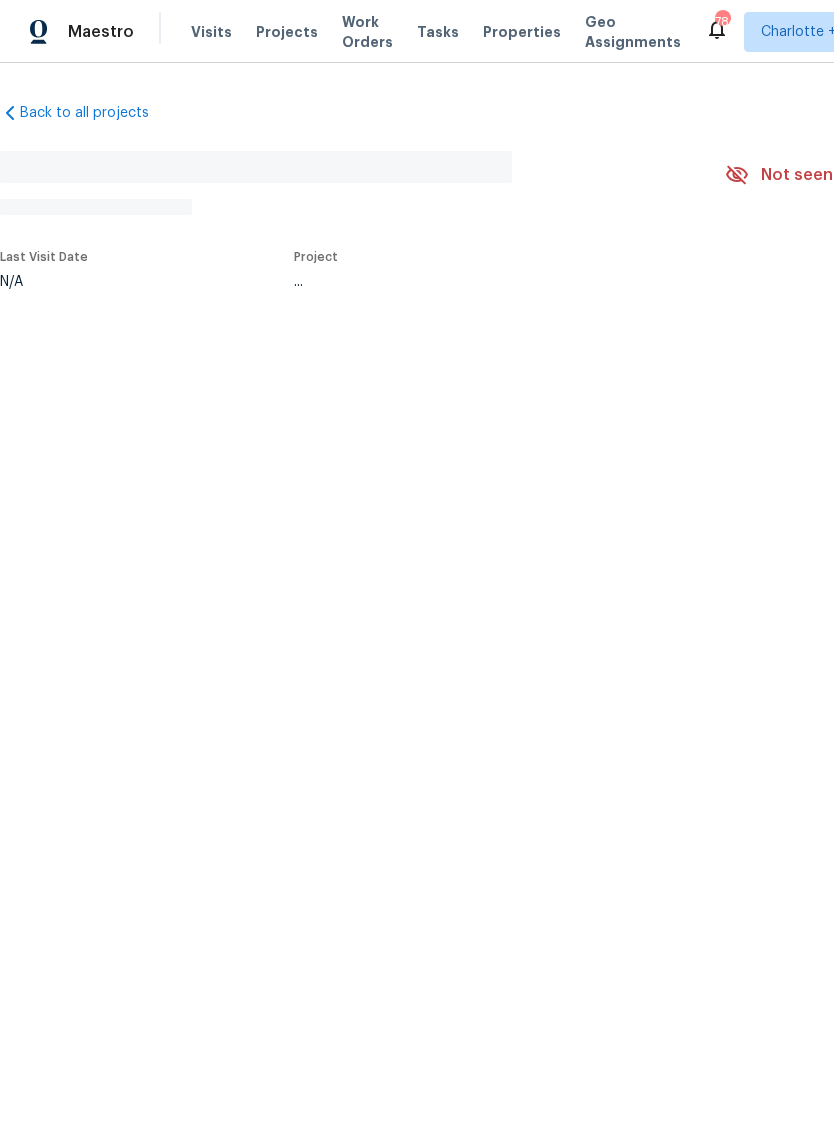 scroll, scrollTop: 0, scrollLeft: 0, axis: both 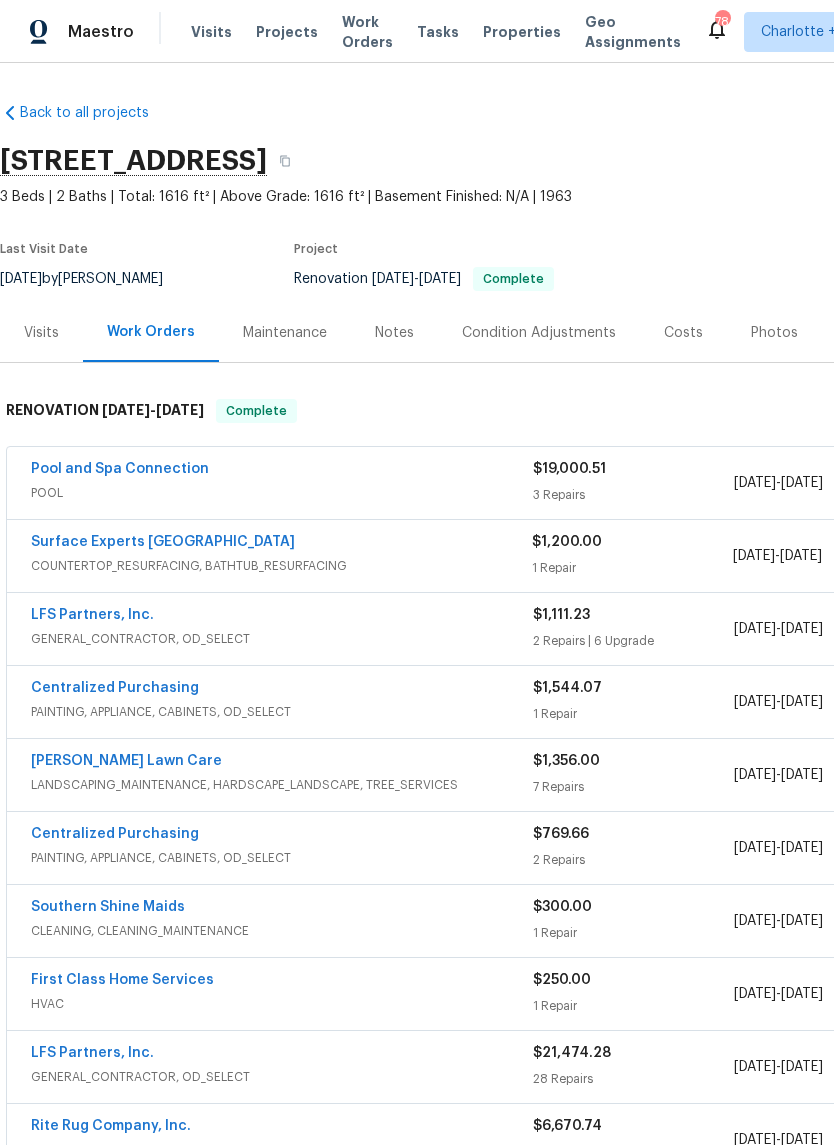 click on "Photos" at bounding box center [774, 333] 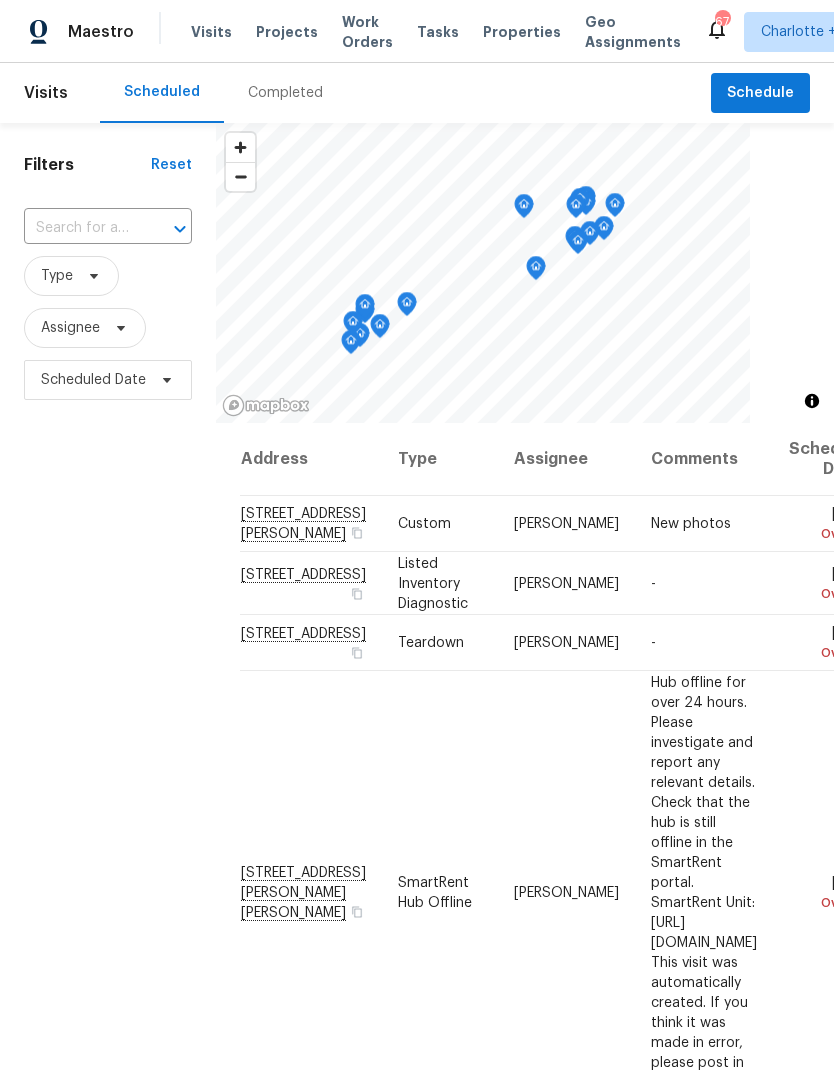 scroll, scrollTop: 0, scrollLeft: 0, axis: both 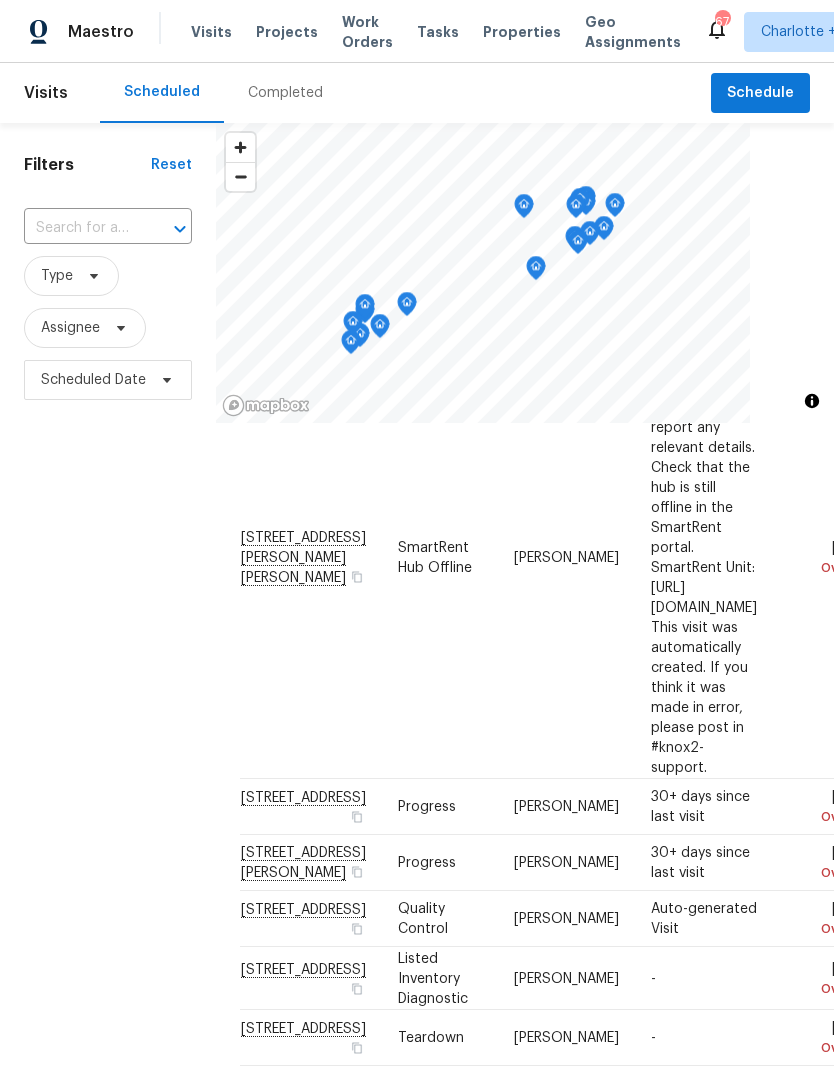 click on "Filters Reset ​ Type Assignee Scheduled Date" at bounding box center (108, 701) 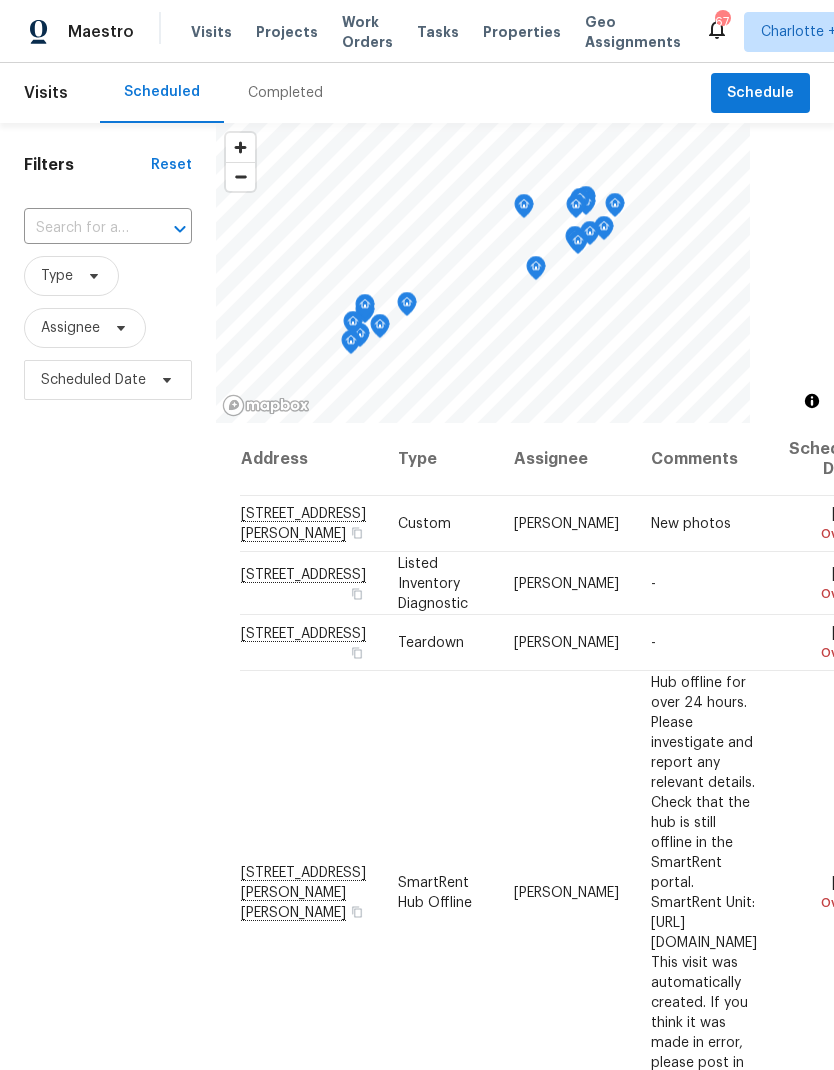 scroll, scrollTop: 0, scrollLeft: 0, axis: both 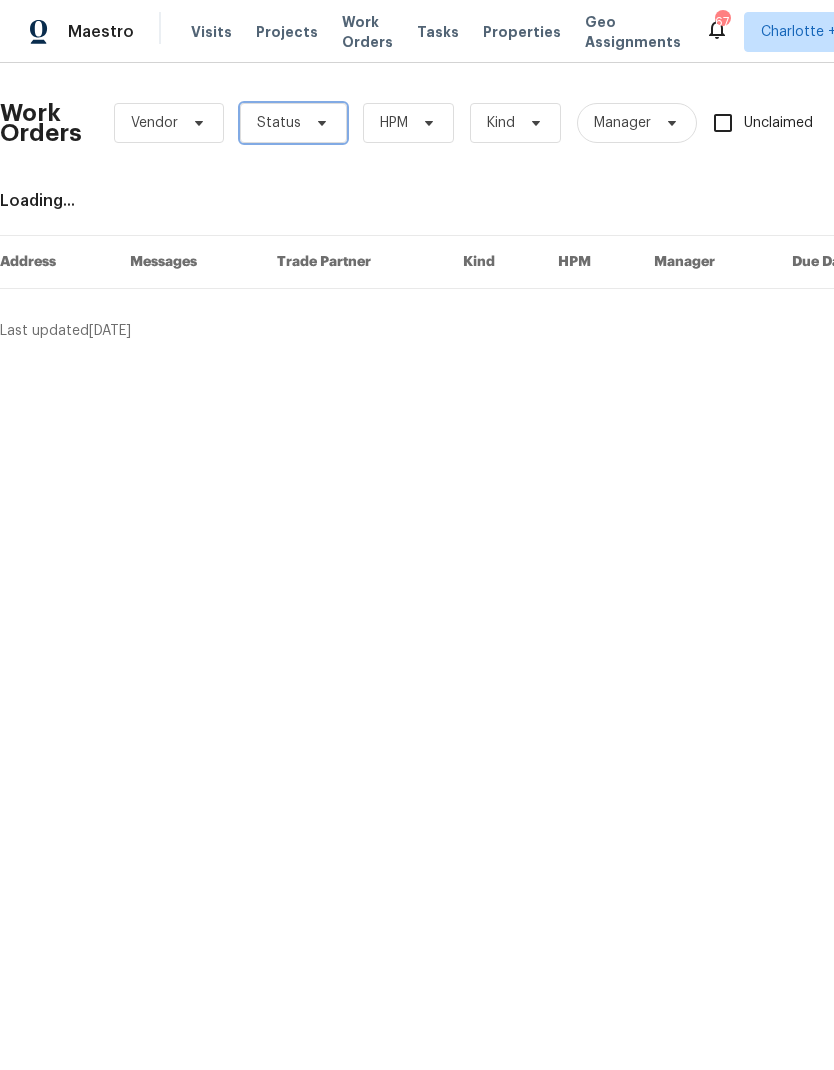 click 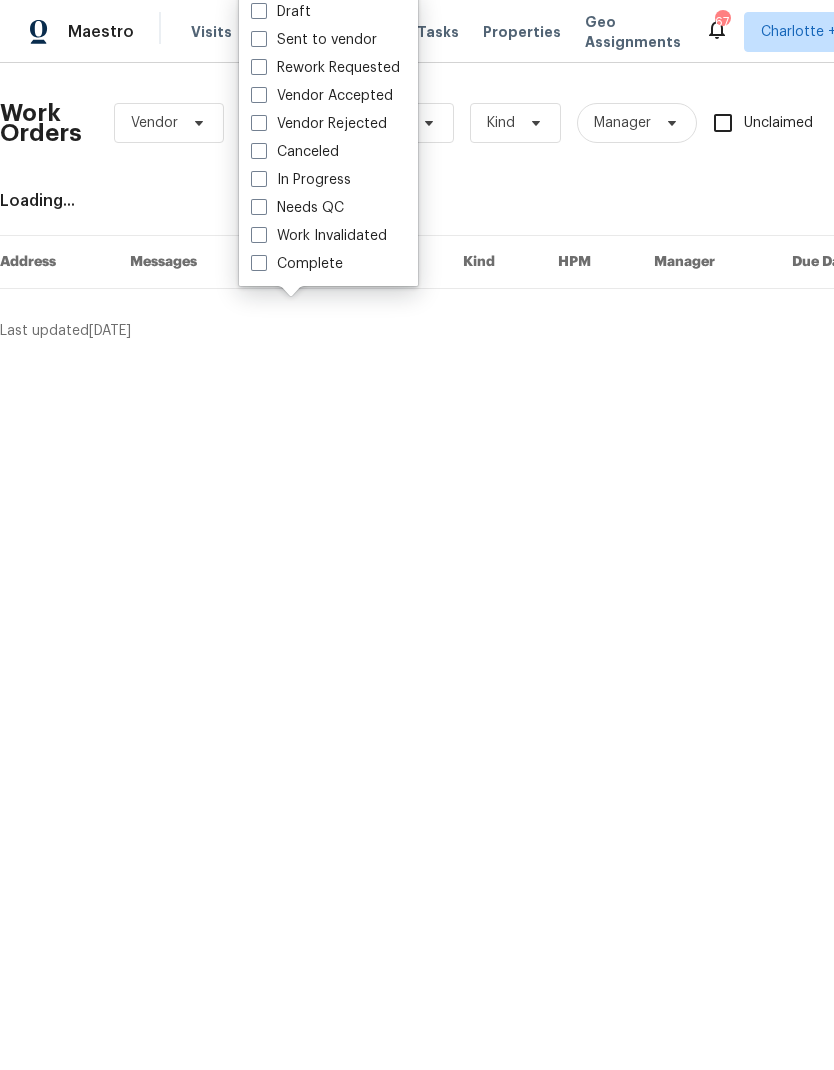 click on "Needs QC" at bounding box center (297, 208) 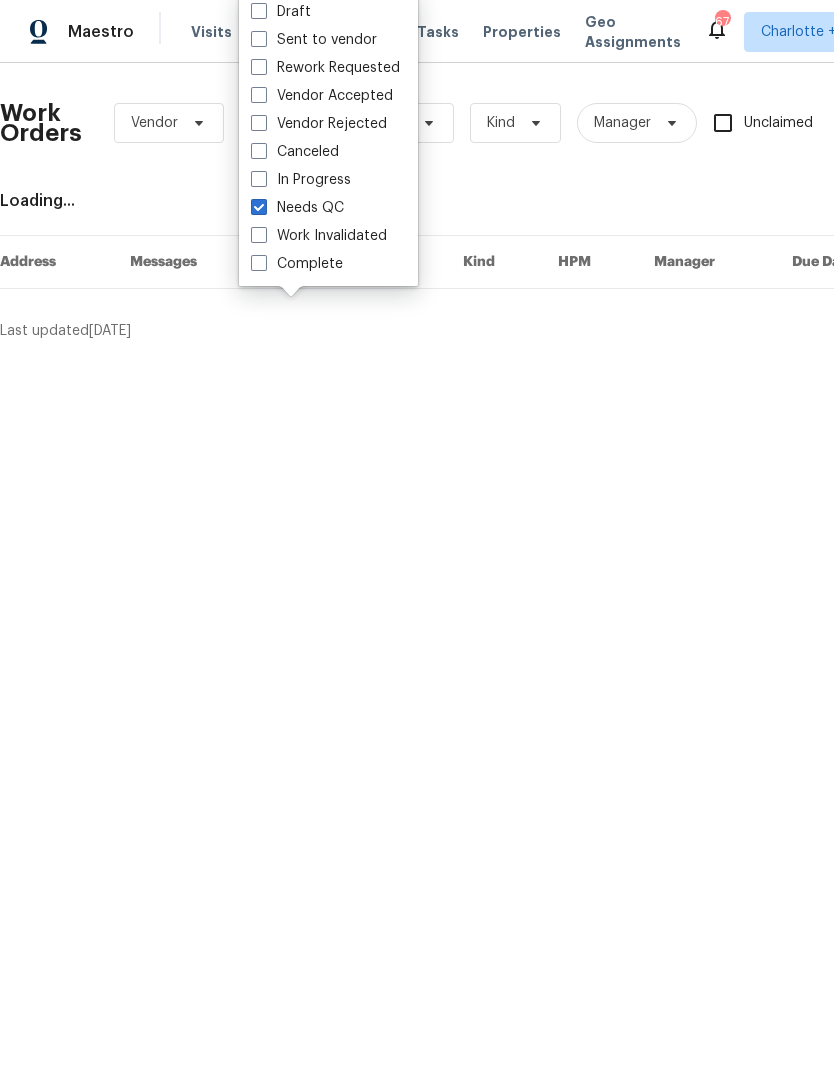 checkbox on "true" 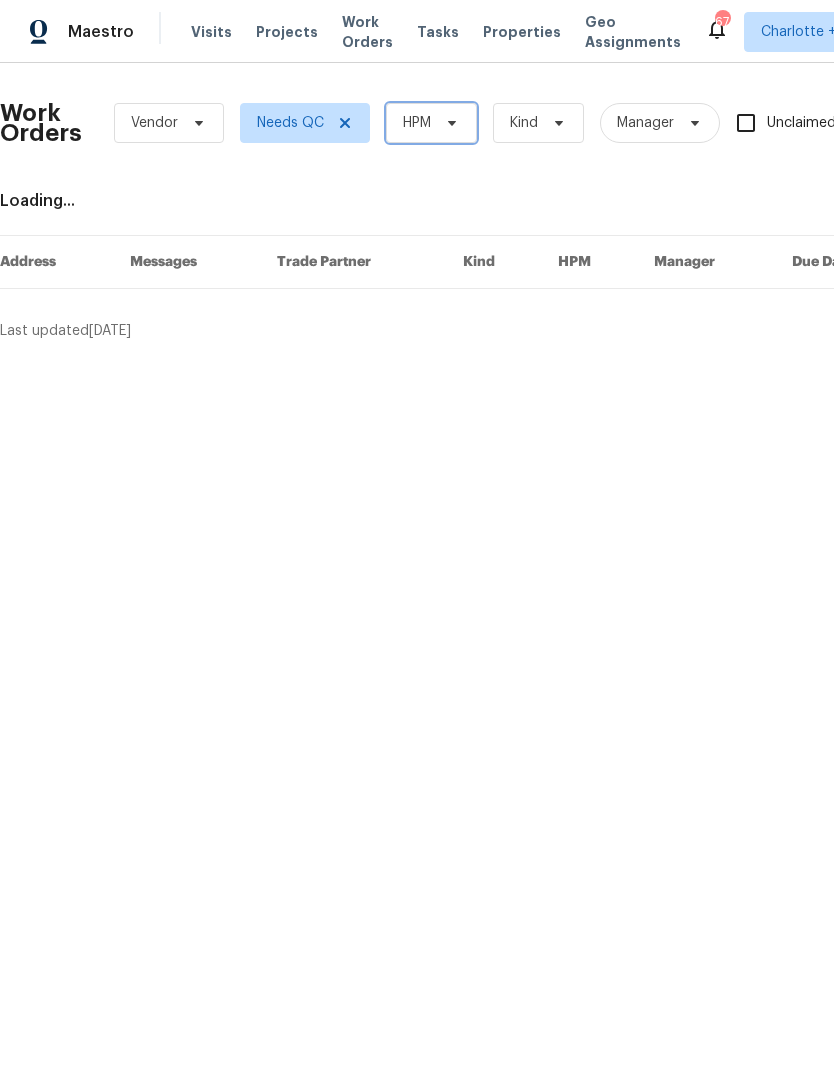 click on "HPM" at bounding box center (431, 123) 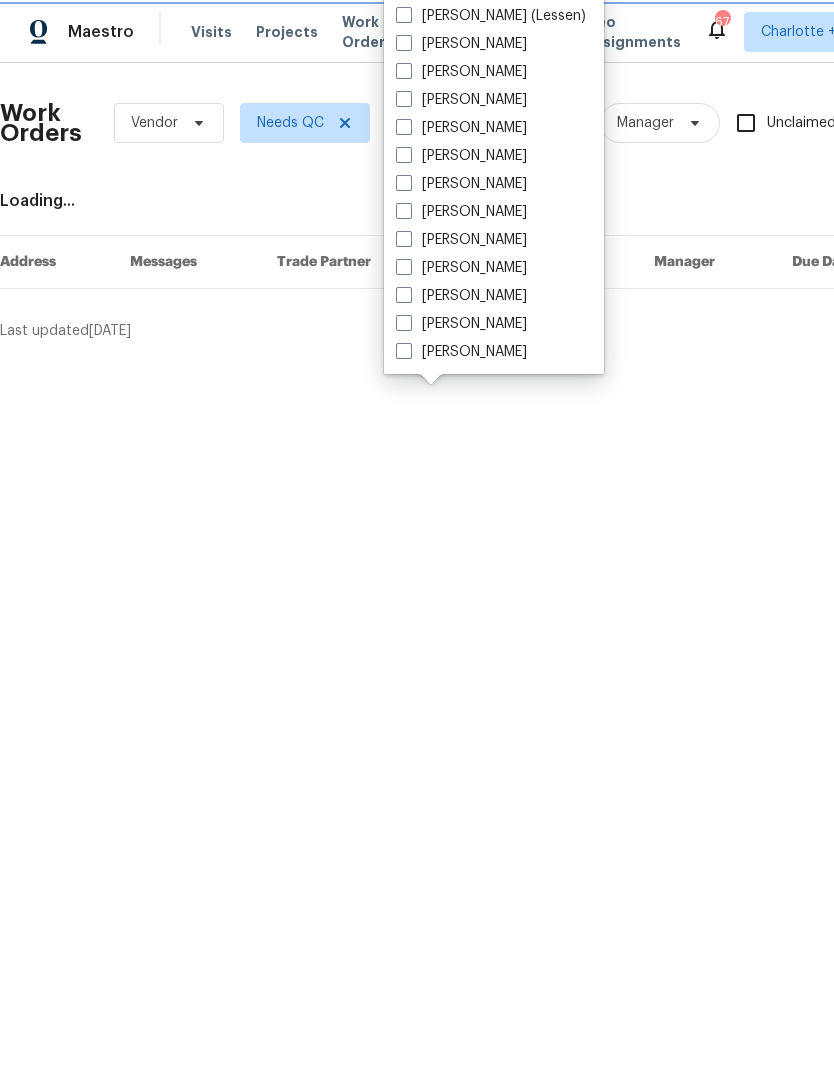 scroll, scrollTop: 472, scrollLeft: 0, axis: vertical 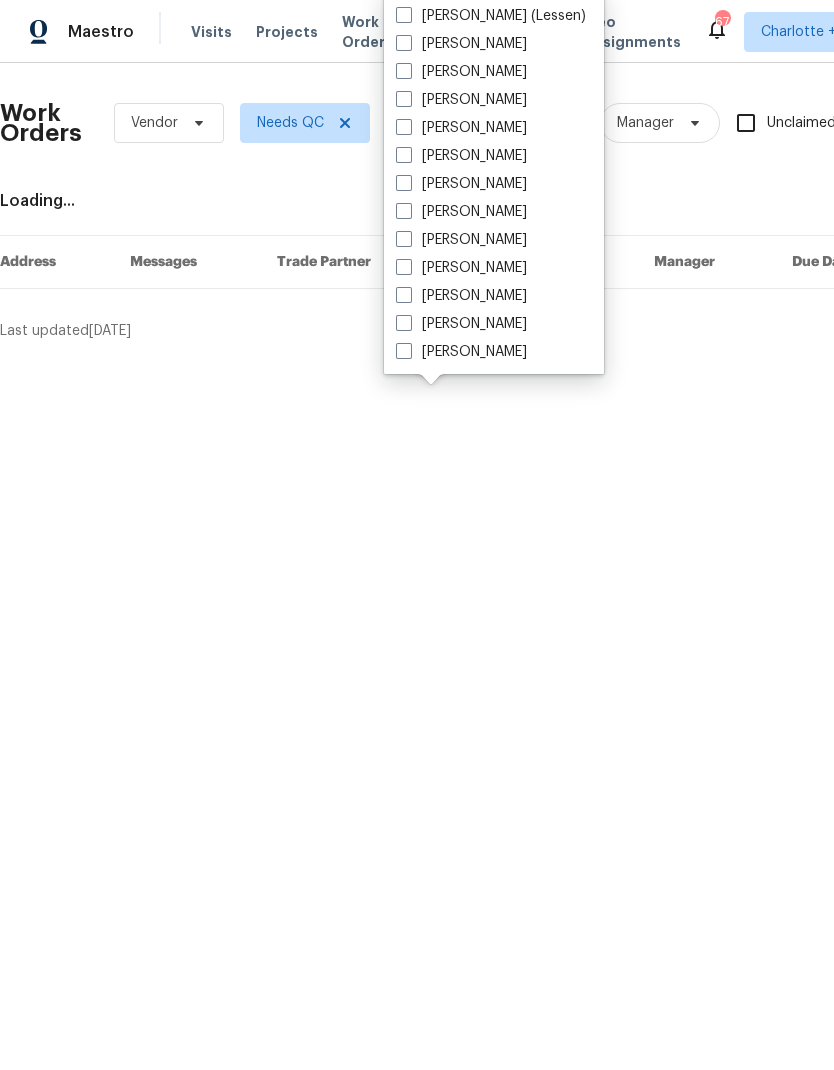 click on "[PERSON_NAME]" at bounding box center [461, 268] 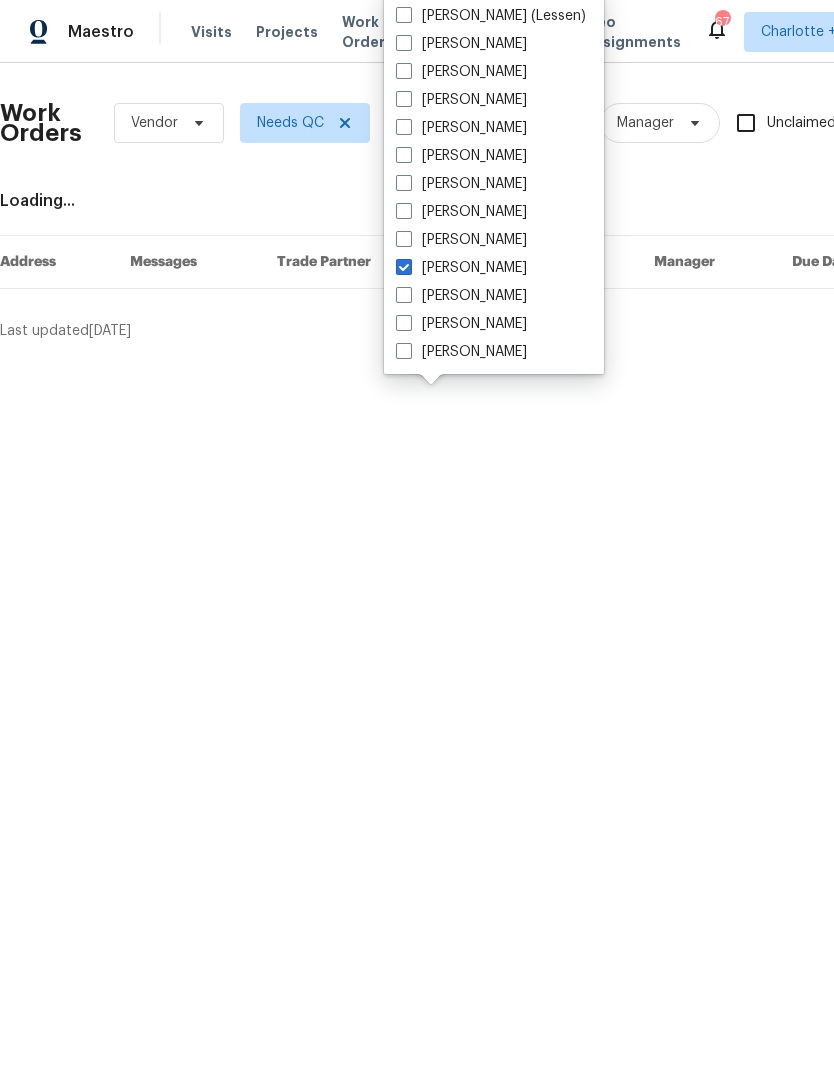 checkbox on "true" 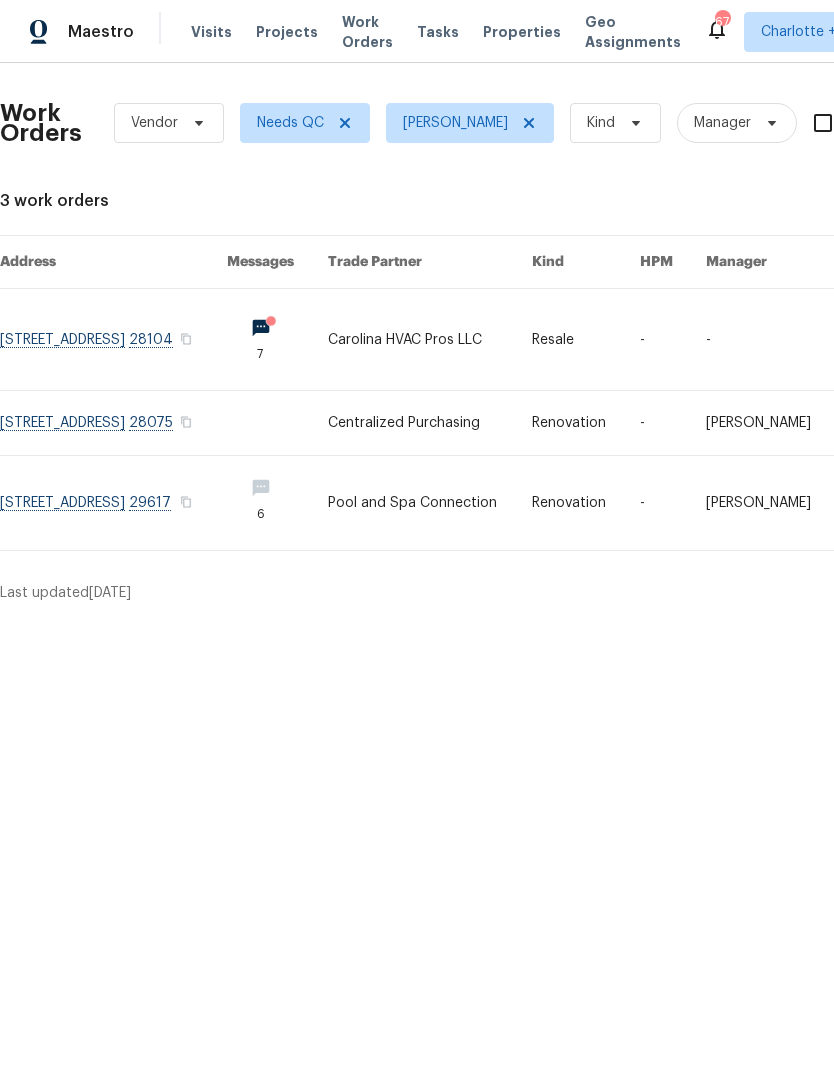click at bounding box center [113, 503] 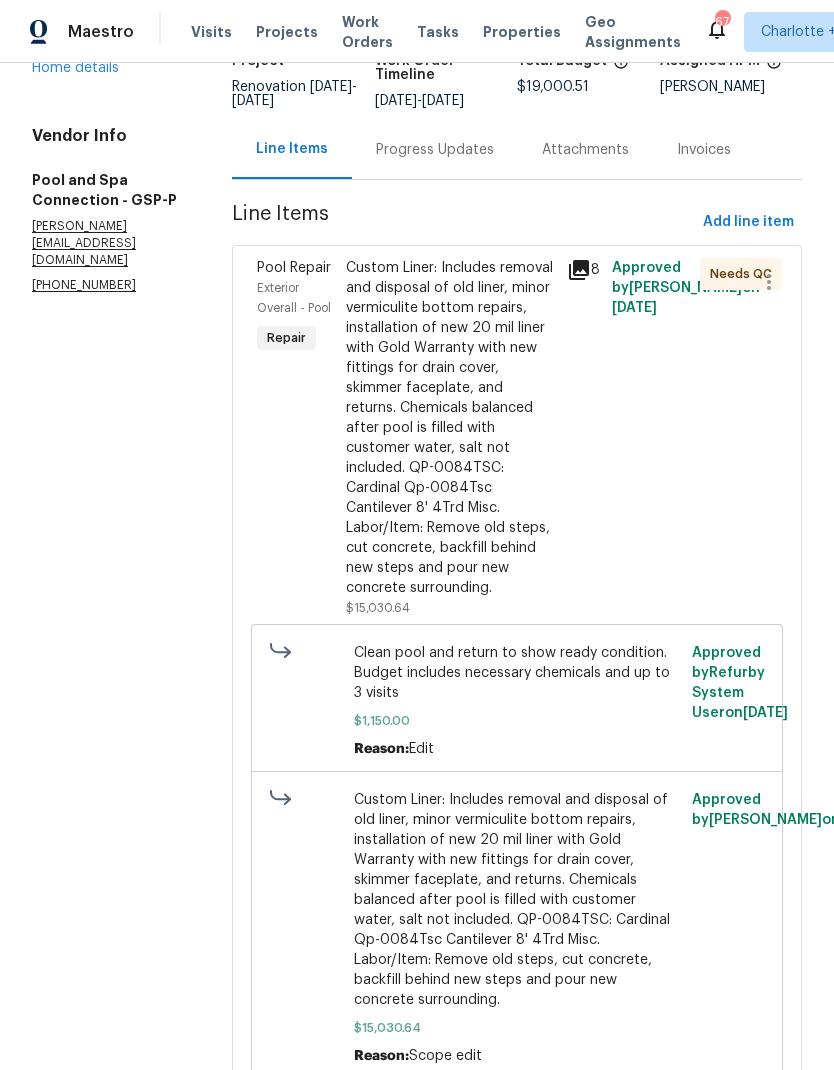 scroll, scrollTop: 91, scrollLeft: 0, axis: vertical 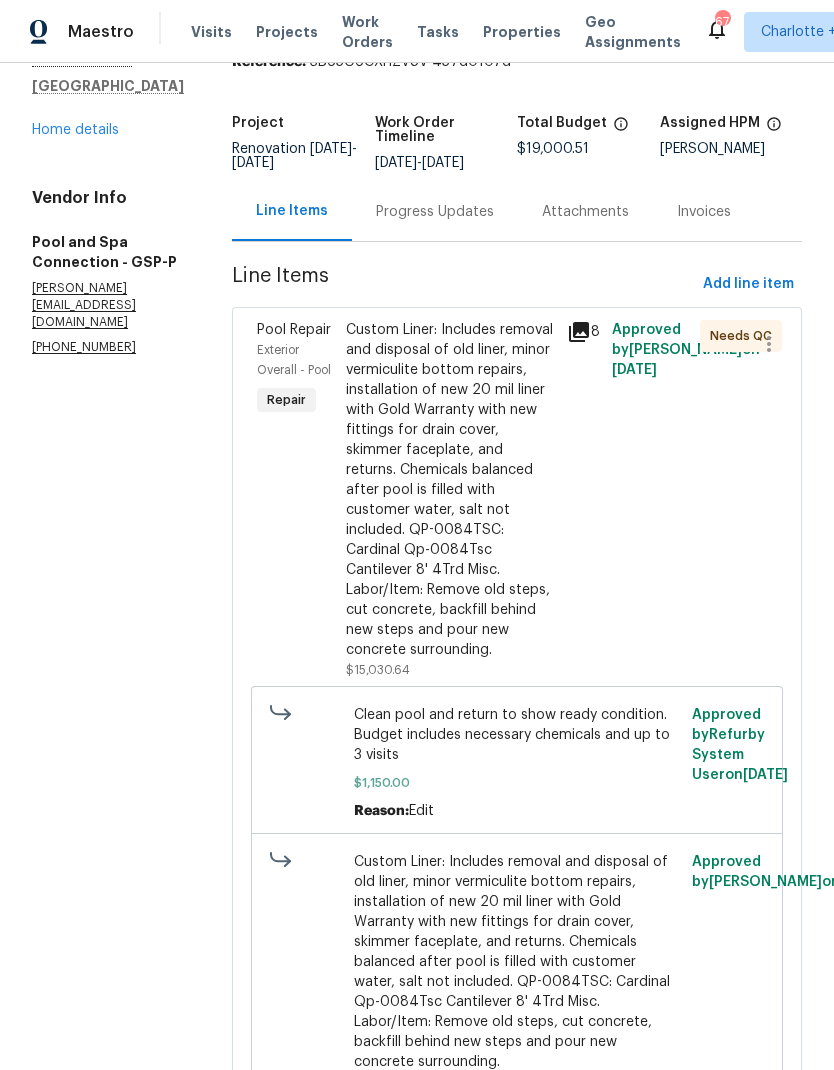 click on "Custom Liner: Includes removal and disposal of old liner, minor vermiculite bottom repairs, installation of new 20 mil liner with Gold Warranty with new fittings for drain cover, skimmer faceplate, and returns. Chemicals balanced after pool is filled with customer water, salt not included.
QP-0084TSC: Cardinal Qp-0084Tsc Cantilever 8' 4Trd
Misc. Labor/Item: Remove old steps, cut concrete, backfill behind new steps and pour new concrete surrounding." at bounding box center [451, 490] 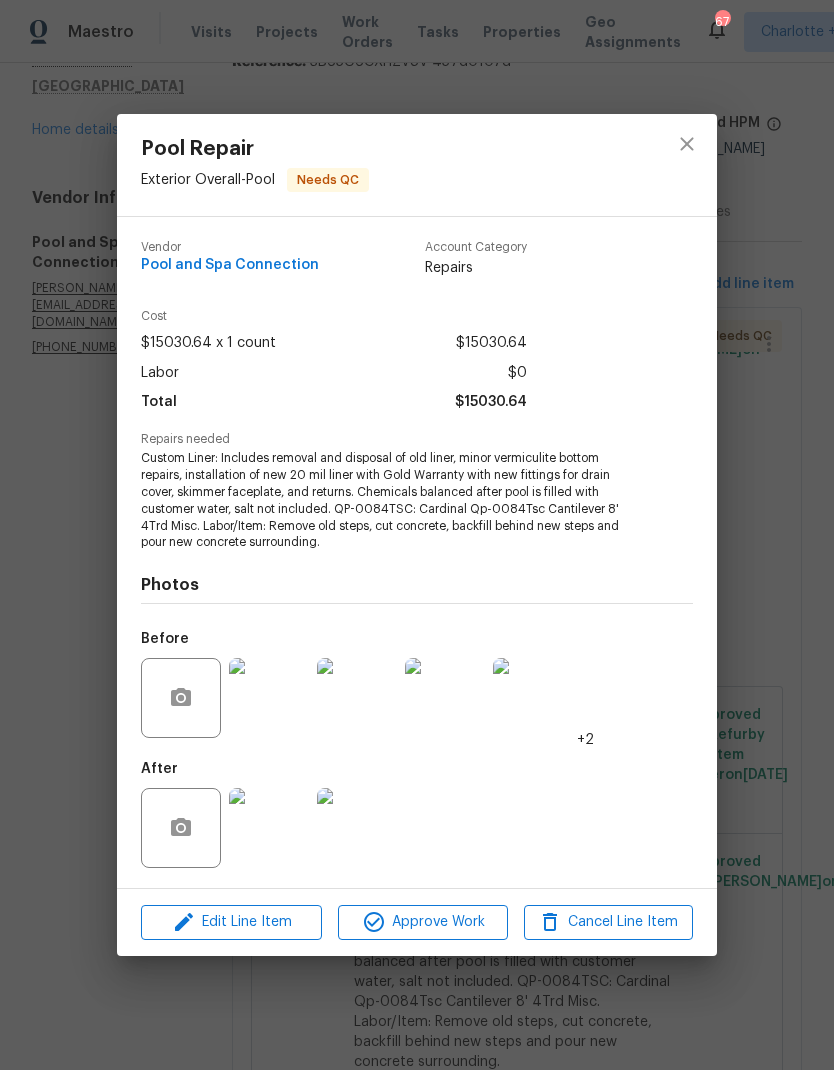 click at bounding box center (269, 828) 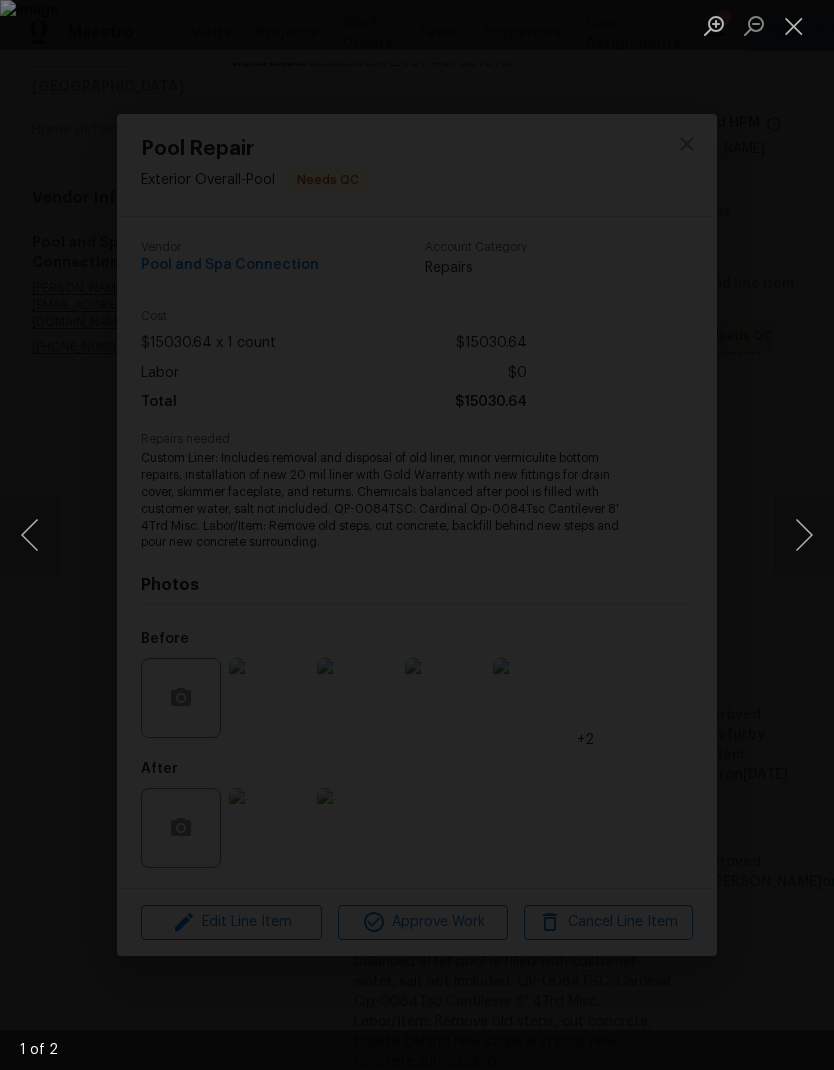click at bounding box center (804, 535) 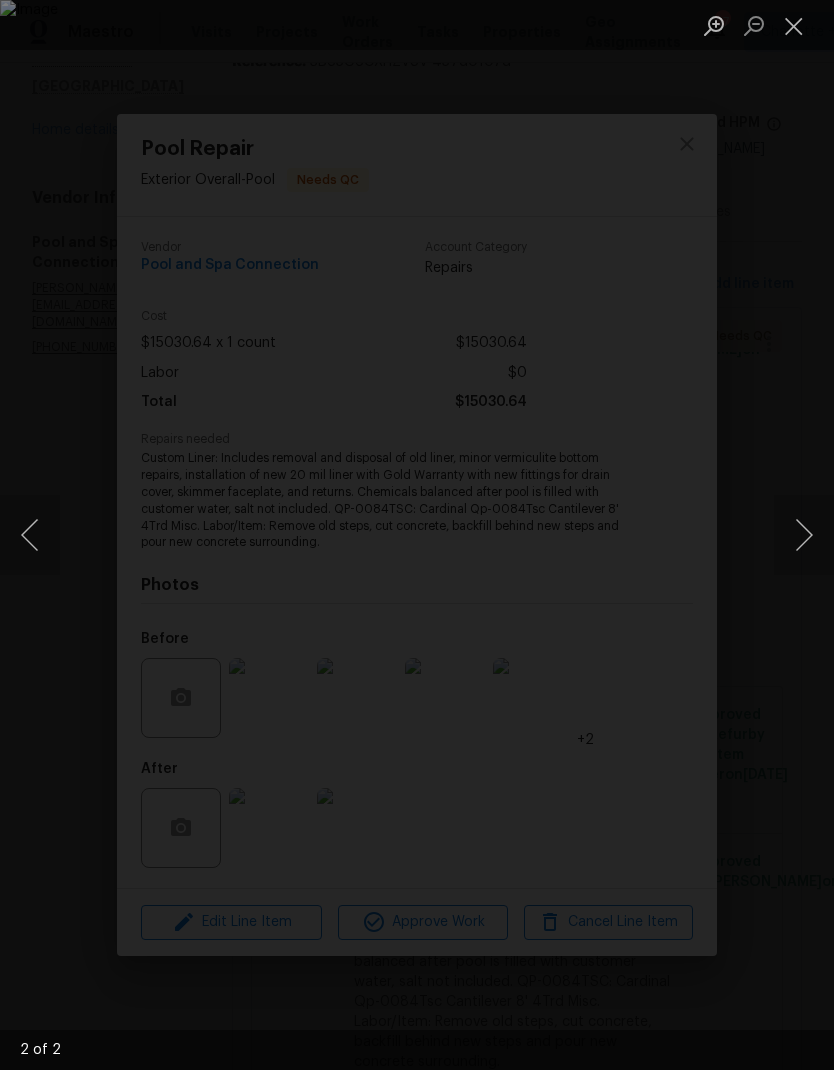 click at bounding box center (804, 535) 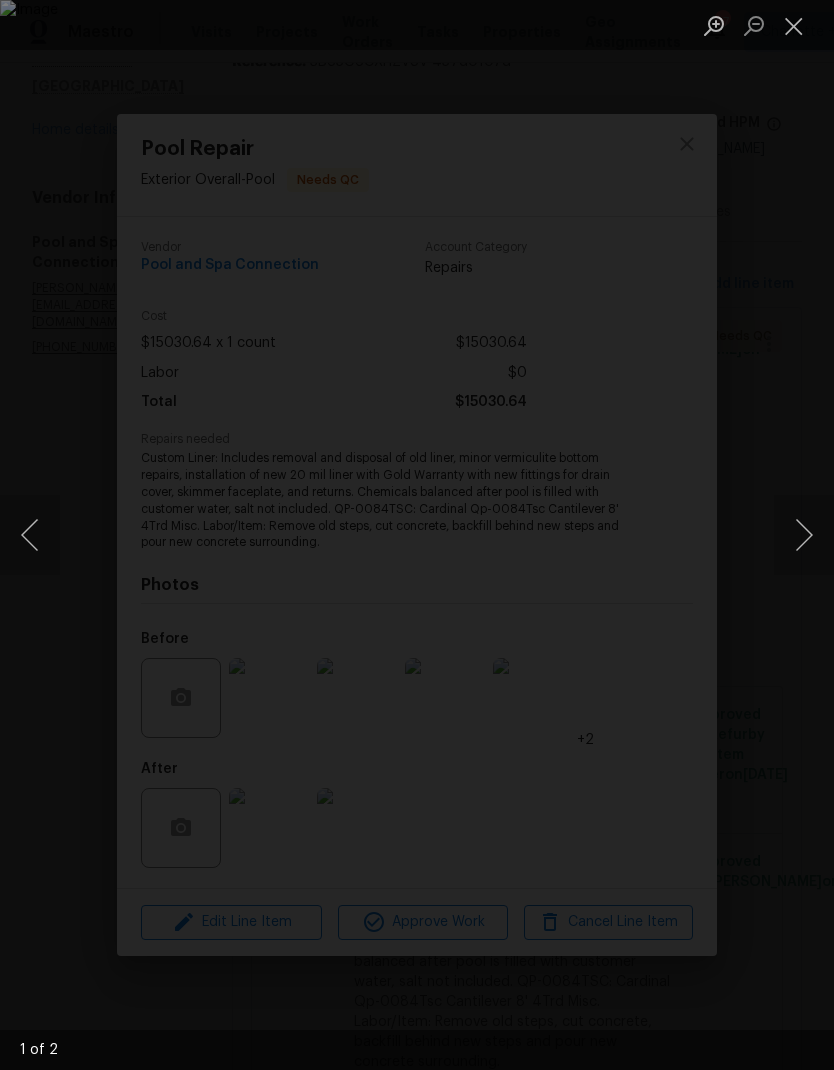 click at bounding box center [804, 535] 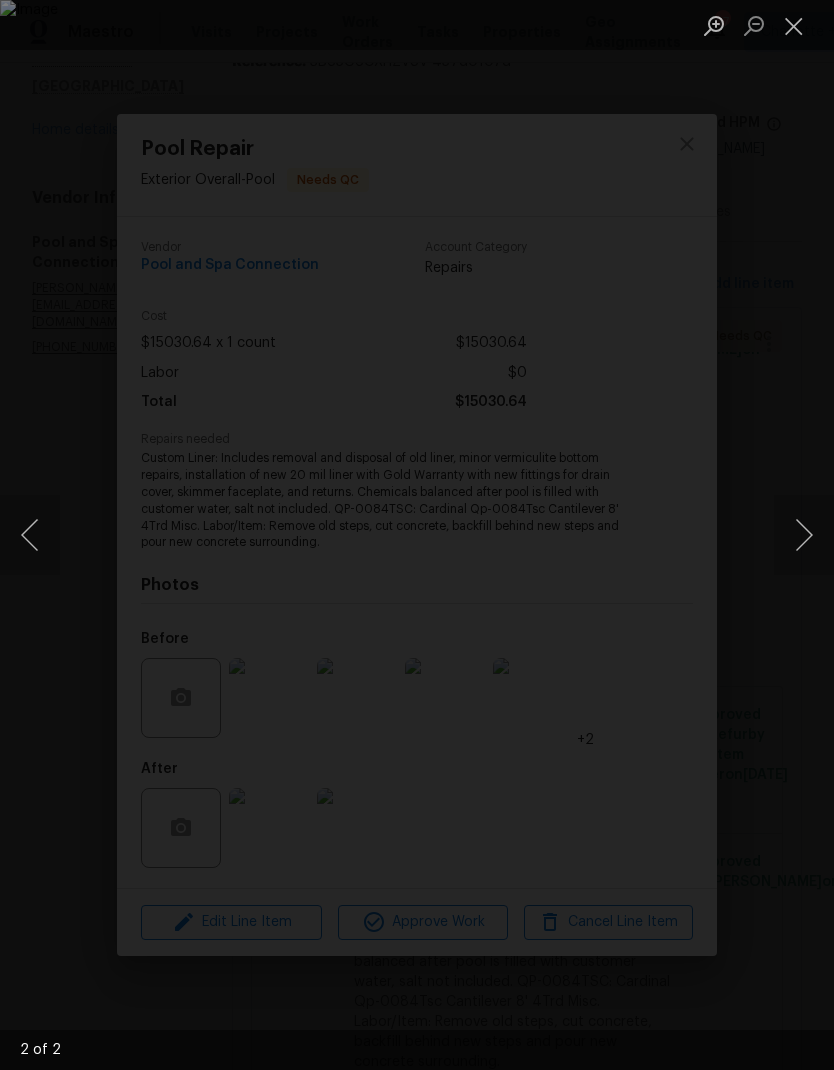 click at bounding box center [794, 25] 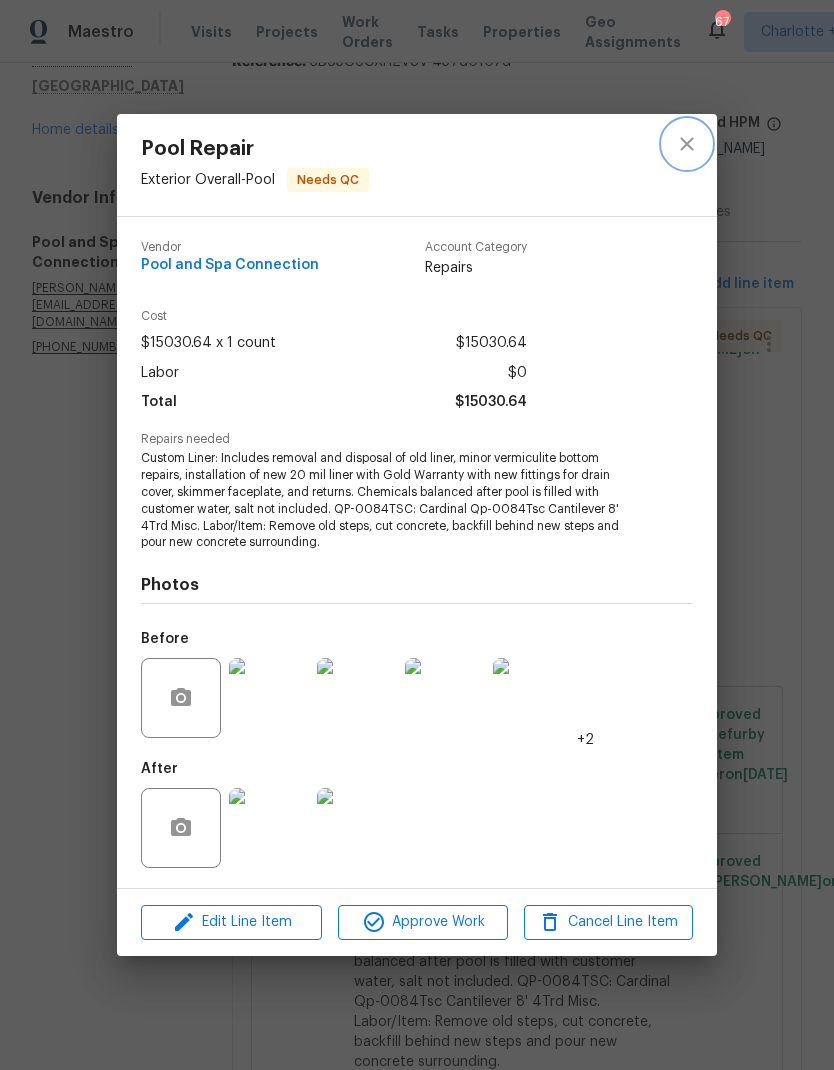 click at bounding box center [687, 144] 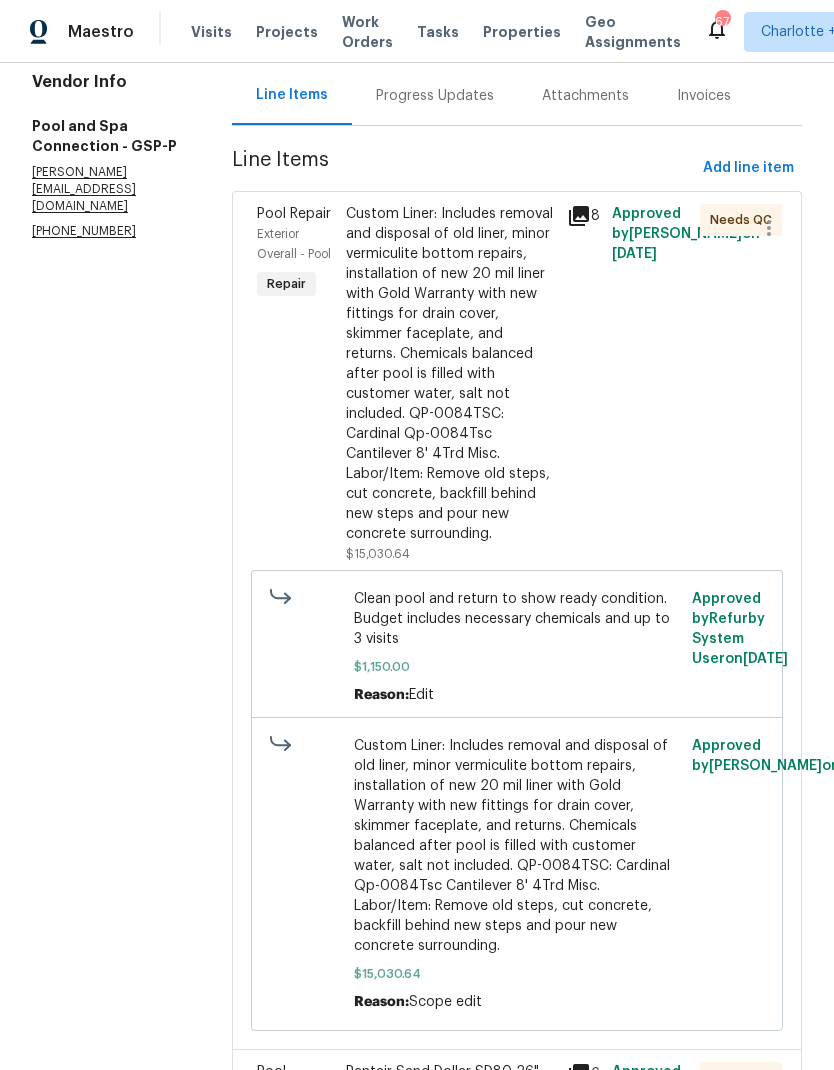 scroll, scrollTop: 209, scrollLeft: 0, axis: vertical 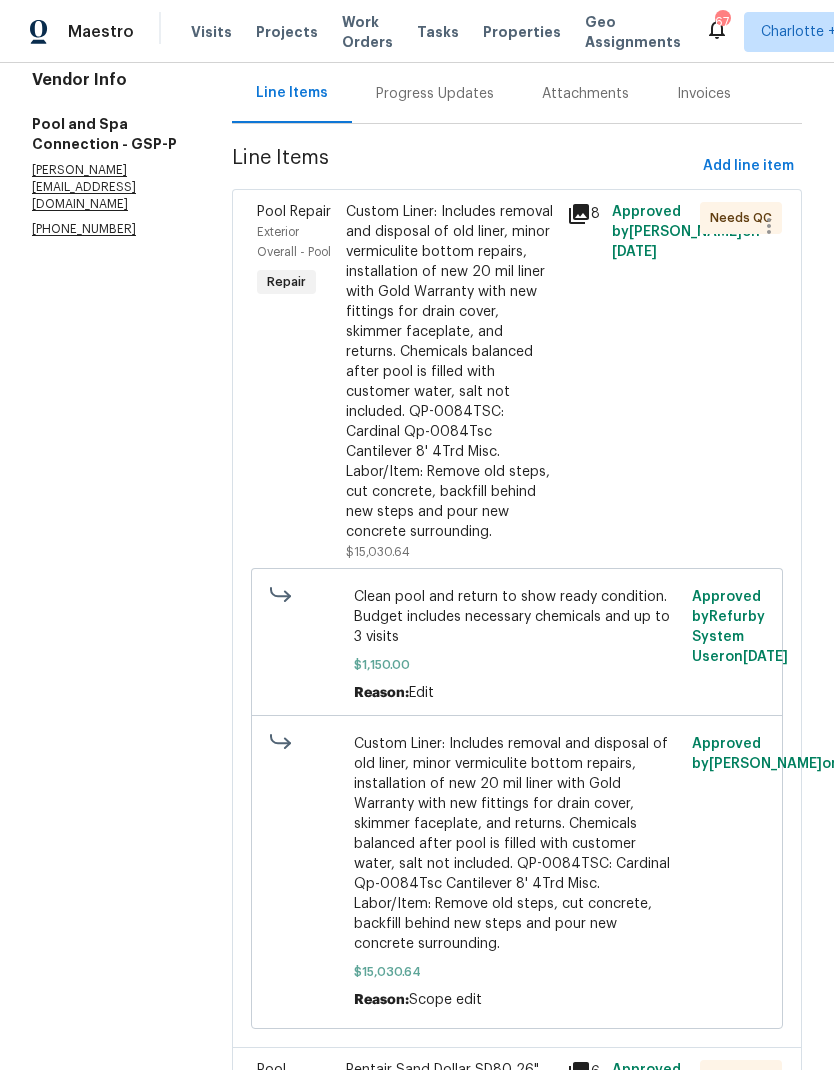 click on "Custom Liner: Includes removal and disposal of old liner, minor vermiculite bottom repairs, installation of new 20 mil liner with Gold Warranty with new fittings for drain cover, skimmer faceplate, and returns. Chemicals balanced after pool is filled with customer water, salt not included.
QP-0084TSC: Cardinal Qp-0084Tsc Cantilever 8' 4Trd
Misc. Labor/Item: Remove old steps, cut concrete, backfill behind new steps and pour new concrete surrounding." at bounding box center (451, 372) 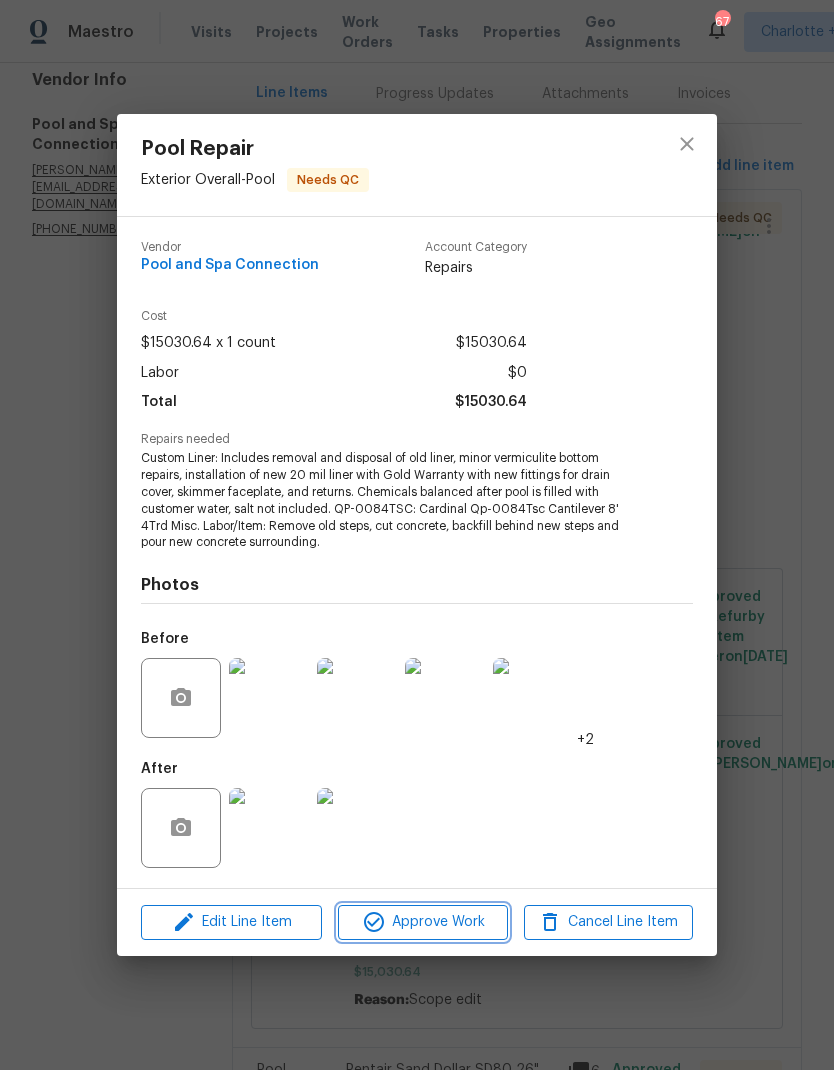 click on "Approve Work" at bounding box center [422, 922] 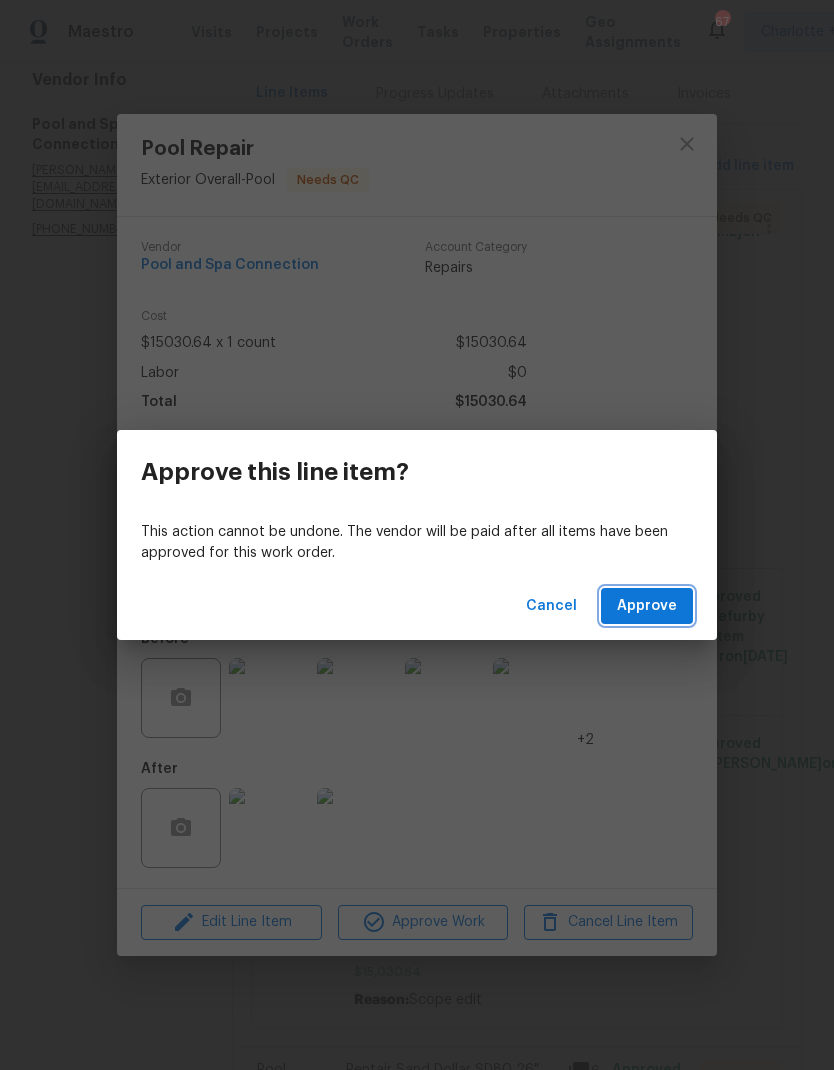click on "Approve" at bounding box center [647, 606] 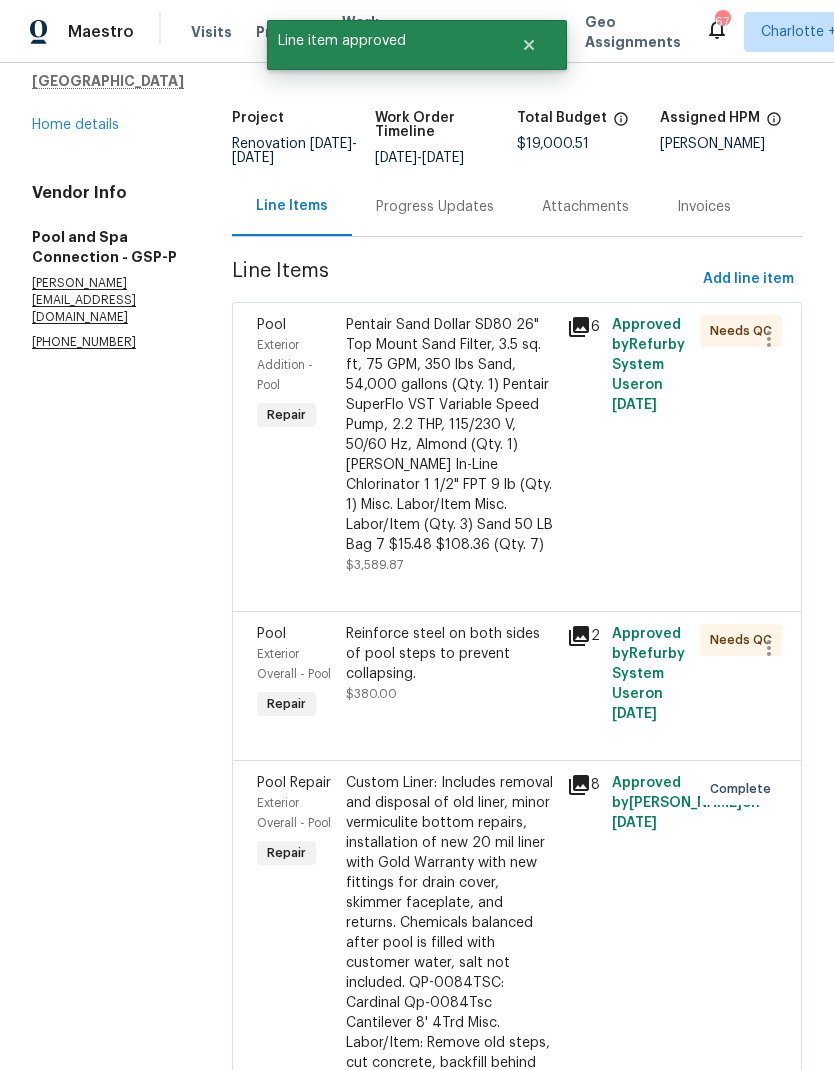 scroll, scrollTop: 94, scrollLeft: 0, axis: vertical 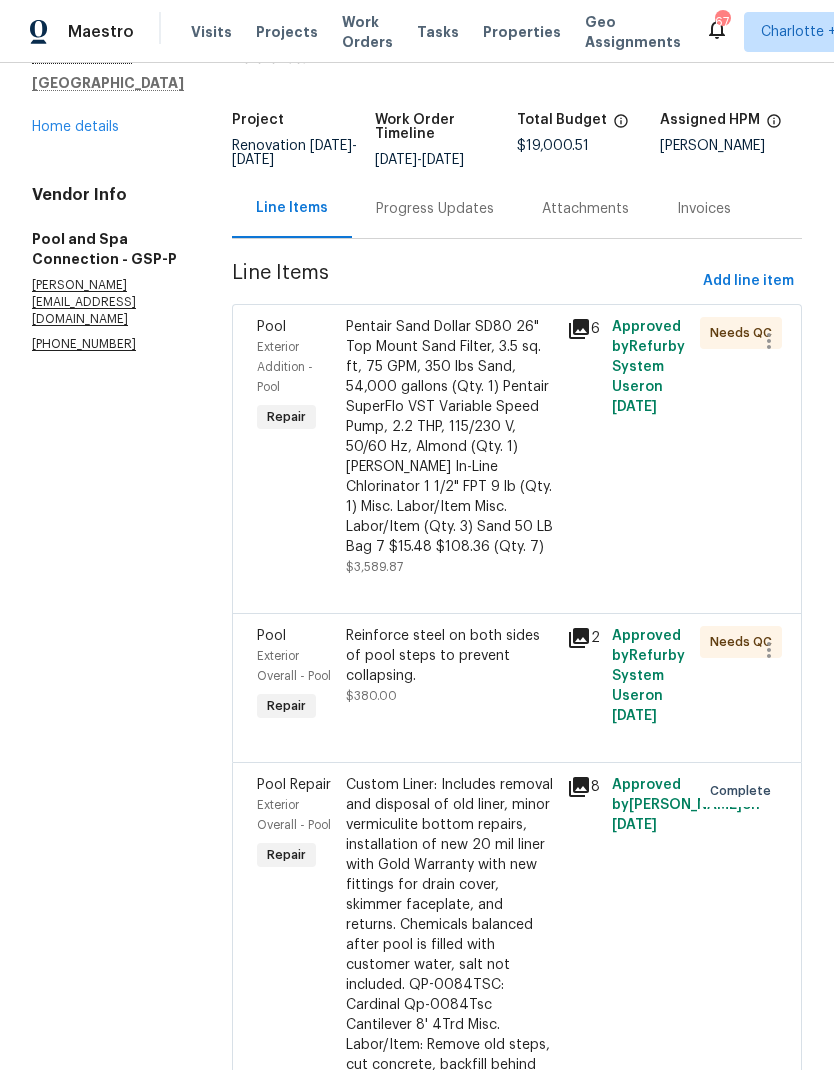 click on "Pentair Sand Dollar SD80 26" Top Mount Sand
Filter, 3.5 sq. ft, 75 GPM, 350 lbs Sand, 54,000
gallons (Qty. 1)
Pentair SuperFlo VST Variable Speed Pump, 2.2
THP, 115/230 V, 50/60 Hz, Almond (Qty. 1)
HAYWARD In-Line Chlorinator 1 1/2" FPT 9 lb (Qty. 1)
Misc. Labor/Item Misc. Labor/Item (Qty. 3)
Sand 50 LB Bag 7 $15.48 $108.36 (Qty. 7)" at bounding box center [451, 437] 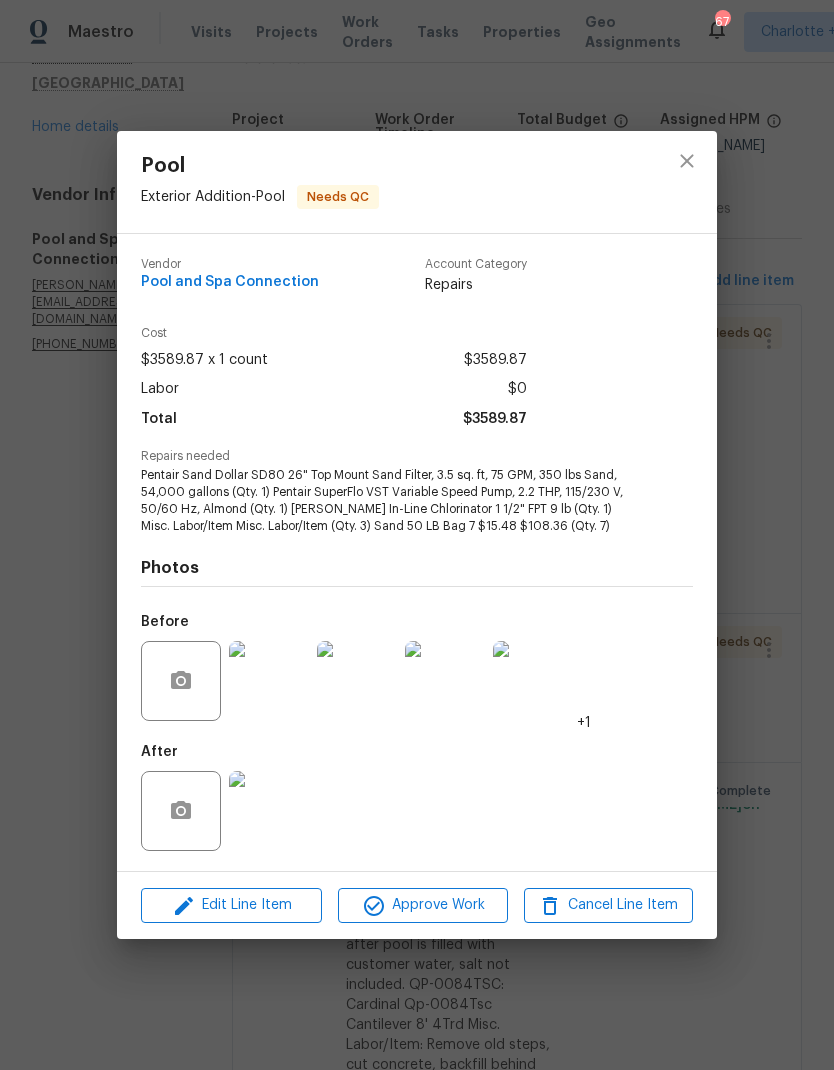 click at bounding box center [269, 811] 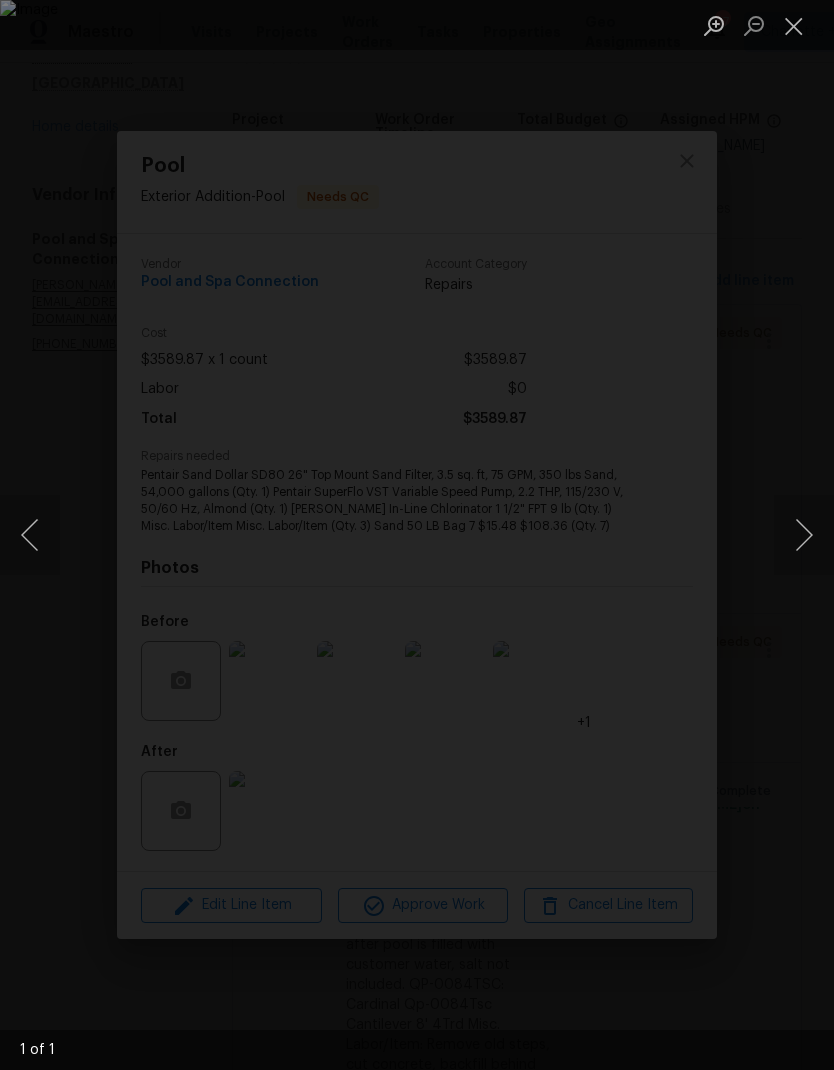 click at bounding box center [804, 535] 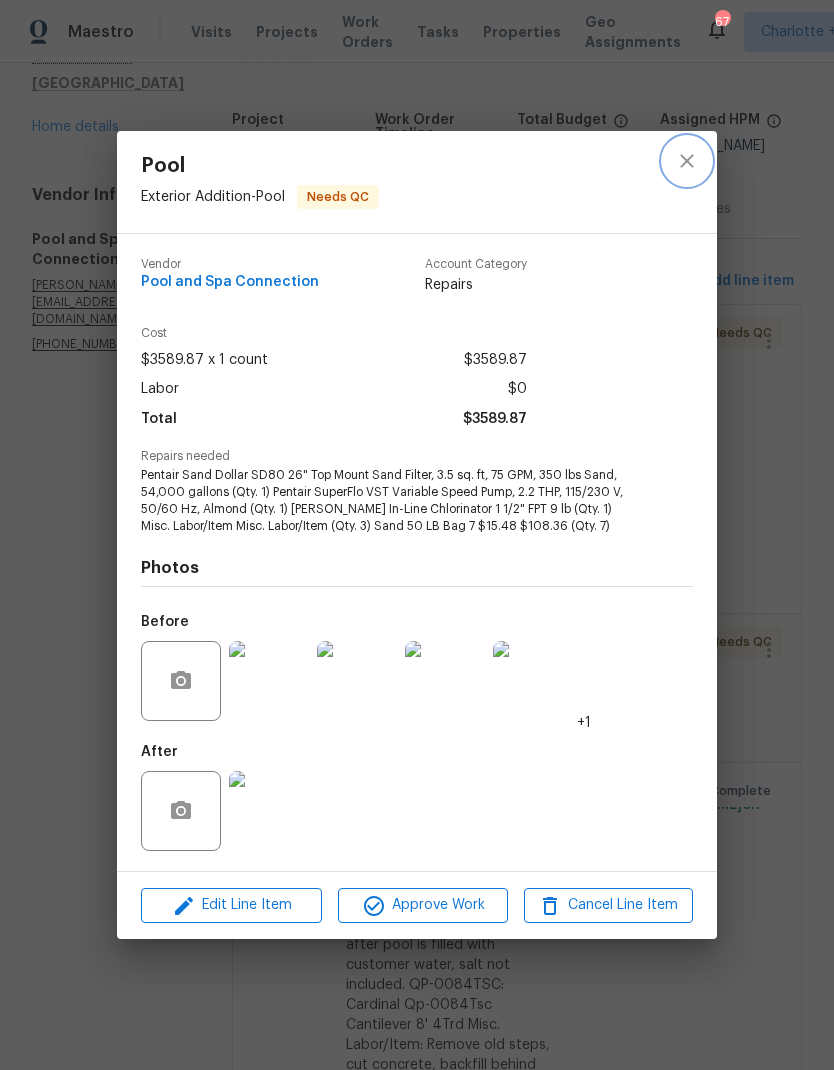 click at bounding box center [687, 161] 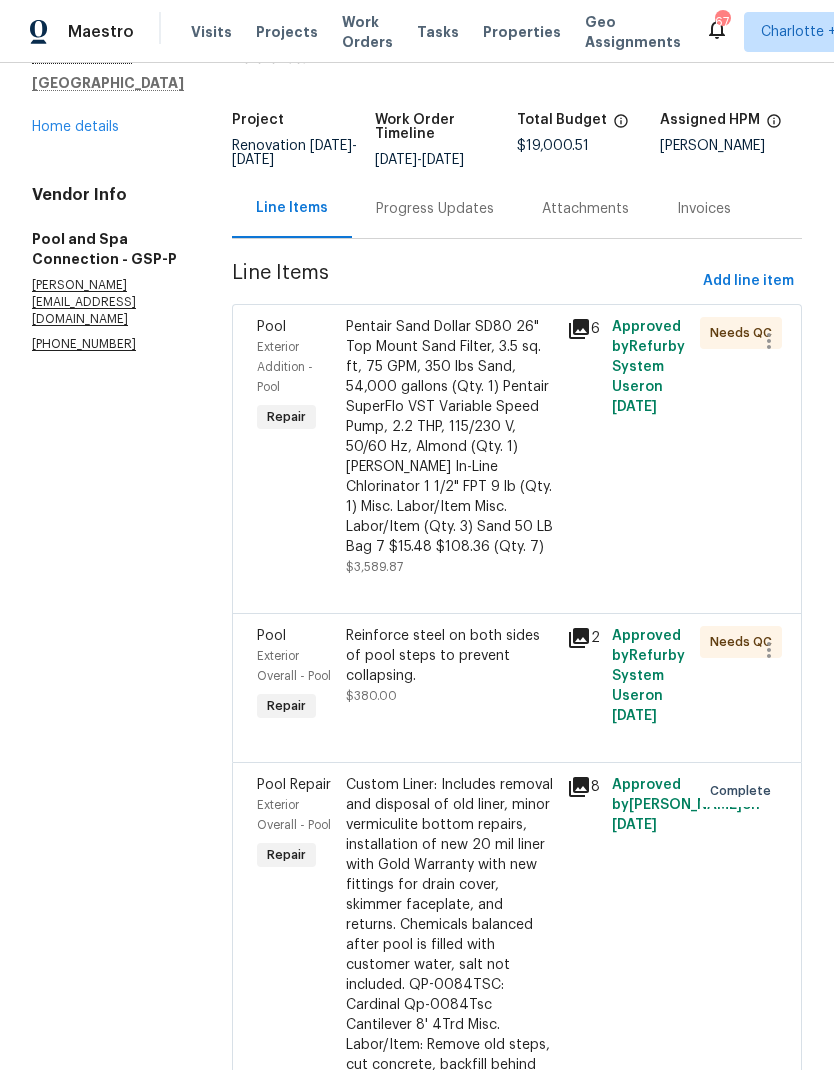 click on "Pentair Sand Dollar SD80 26" Top Mount Sand
Filter, 3.5 sq. ft, 75 GPM, 350 lbs Sand, 54,000
gallons (Qty. 1)
Pentair SuperFlo VST Variable Speed Pump, 2.2
THP, 115/230 V, 50/60 Hz, Almond (Qty. 1)
HAYWARD In-Line Chlorinator 1 1/2" FPT 9 lb (Qty. 1)
Misc. Labor/Item Misc. Labor/Item (Qty. 3)
Sand 50 LB Bag 7 $15.48 $108.36 (Qty. 7)" at bounding box center [451, 437] 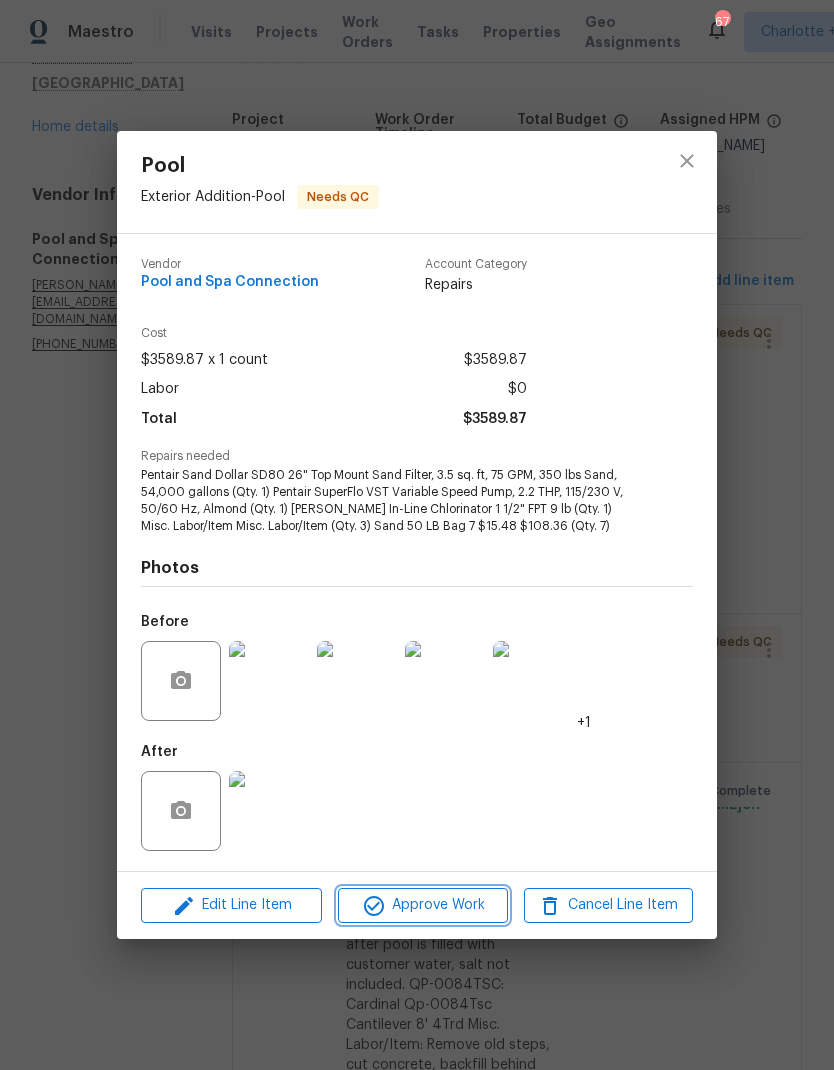 click on "Approve Work" at bounding box center (422, 905) 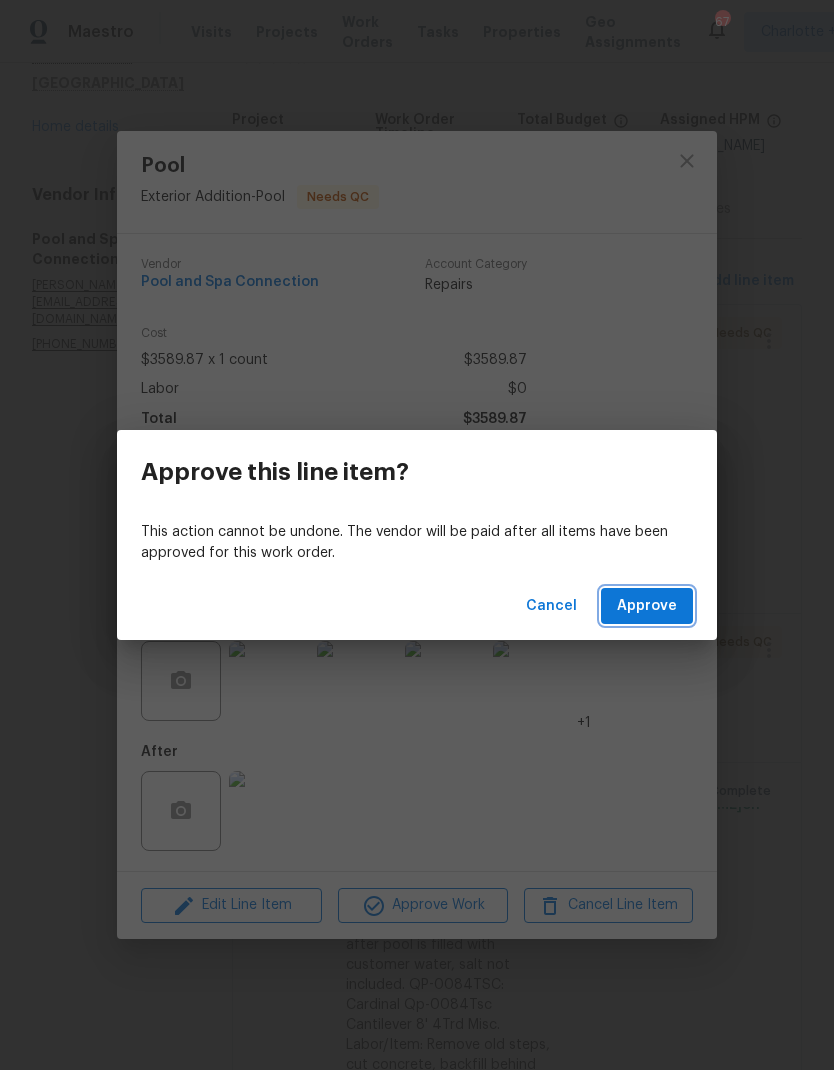 click on "Approve" at bounding box center (647, 606) 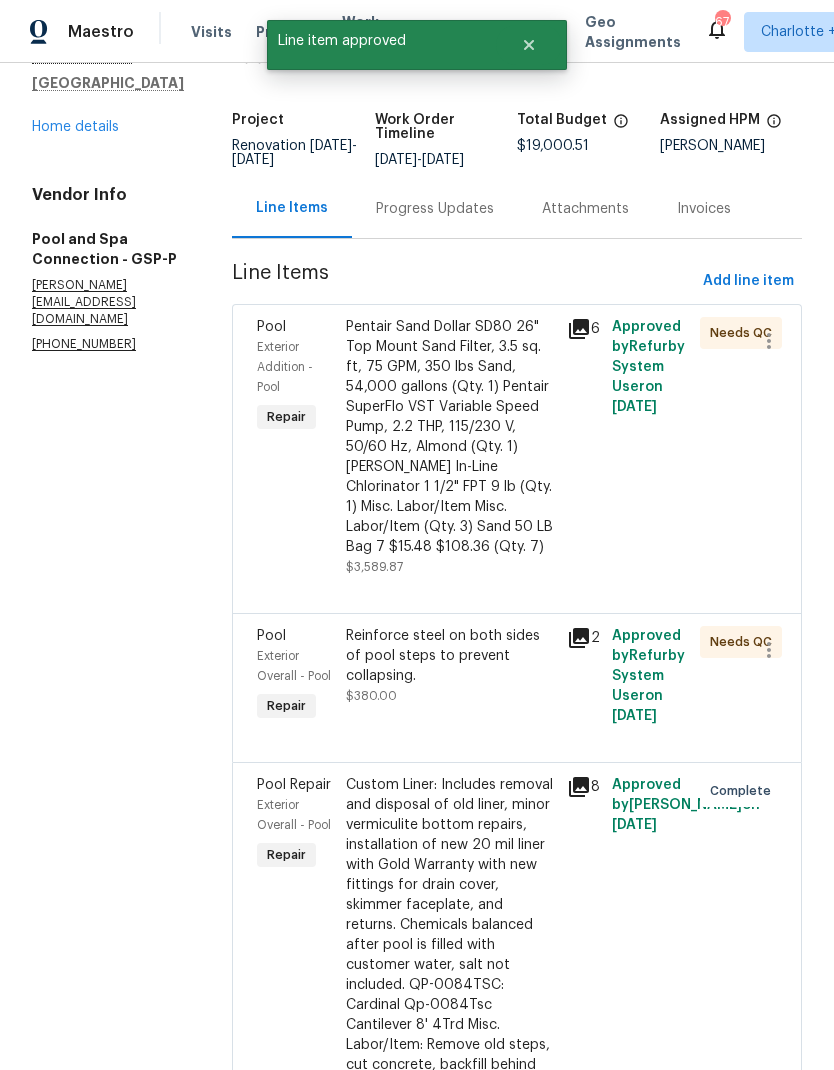 scroll, scrollTop: 0, scrollLeft: 0, axis: both 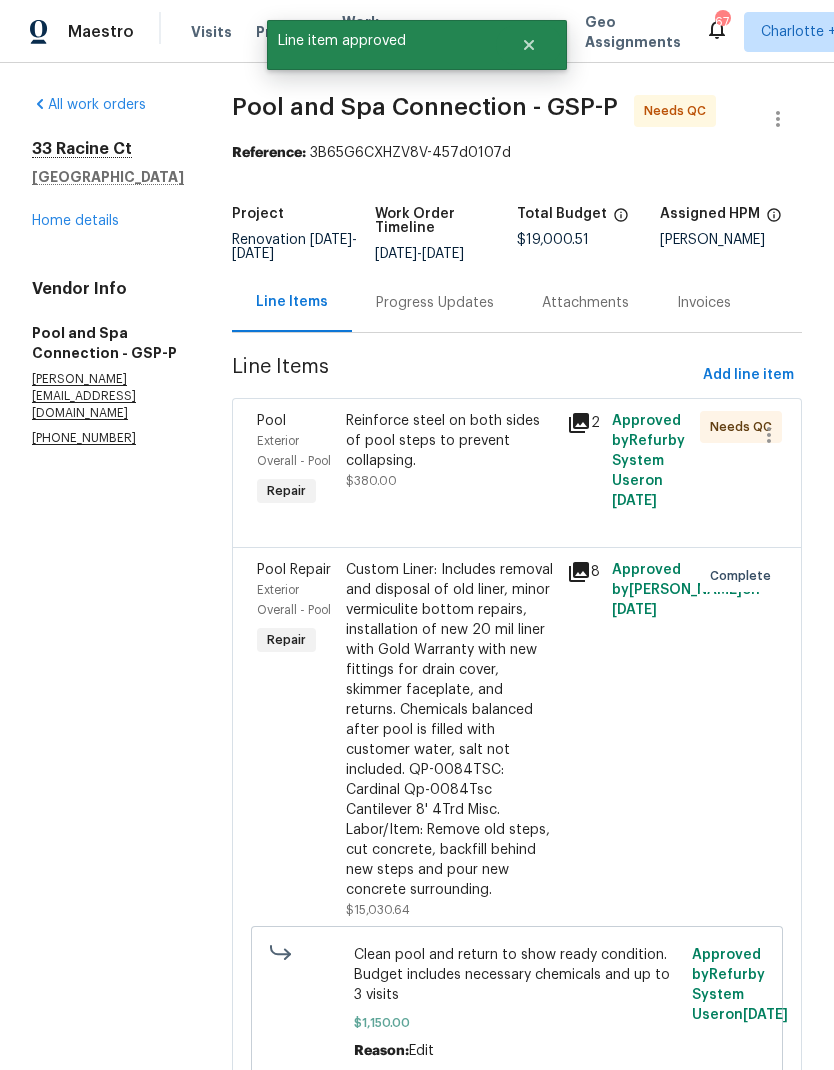 click on "Reinforce steel on both sides of pool steps to prevent collapsing." at bounding box center [451, 441] 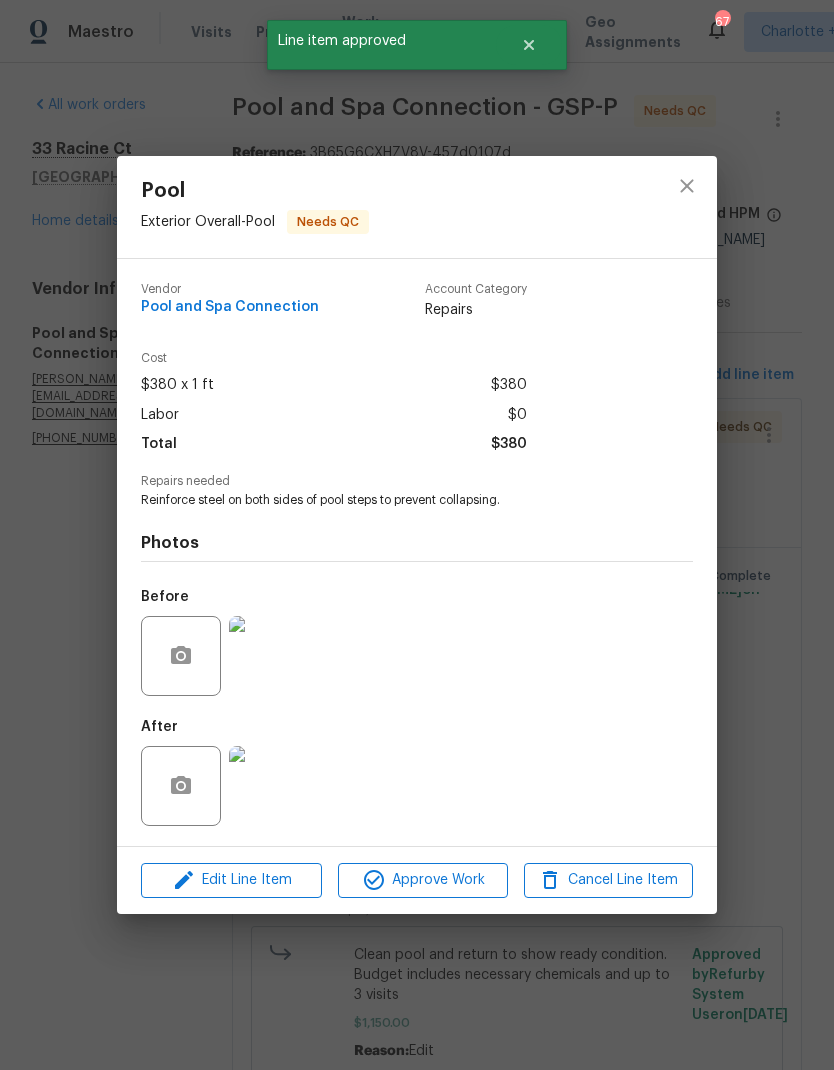 click at bounding box center [269, 786] 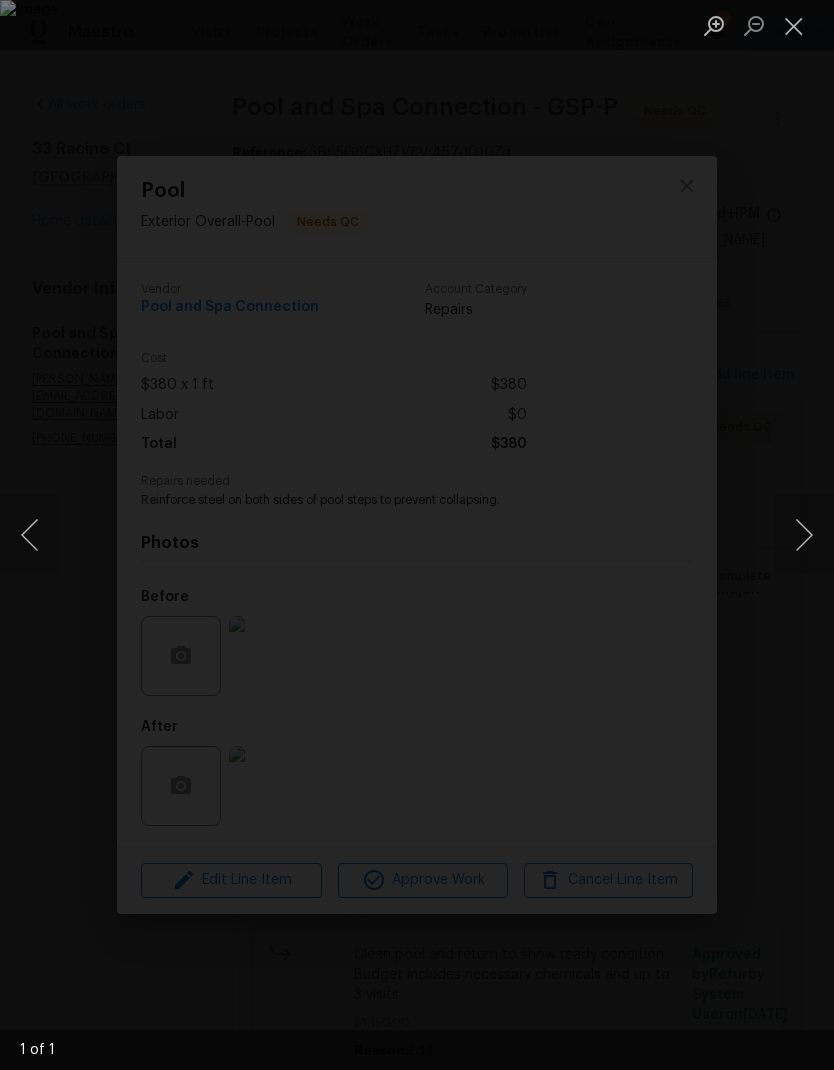 click at bounding box center [794, 25] 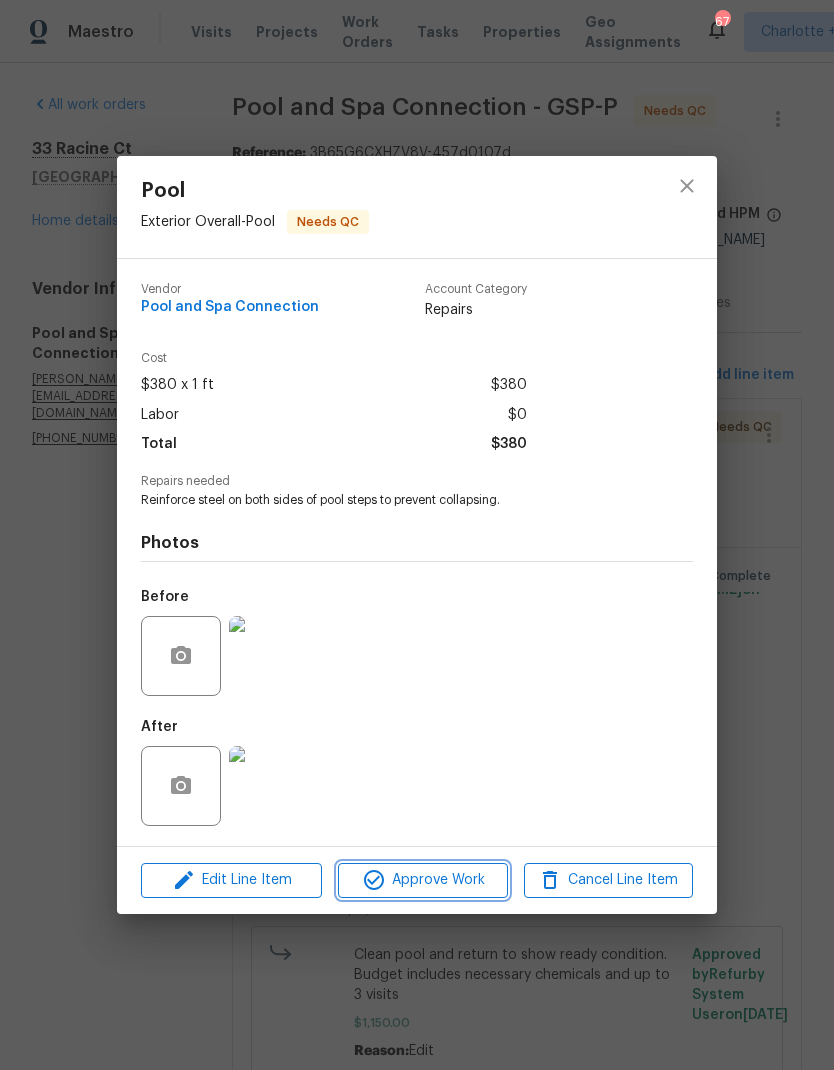 click on "Approve Work" at bounding box center [422, 880] 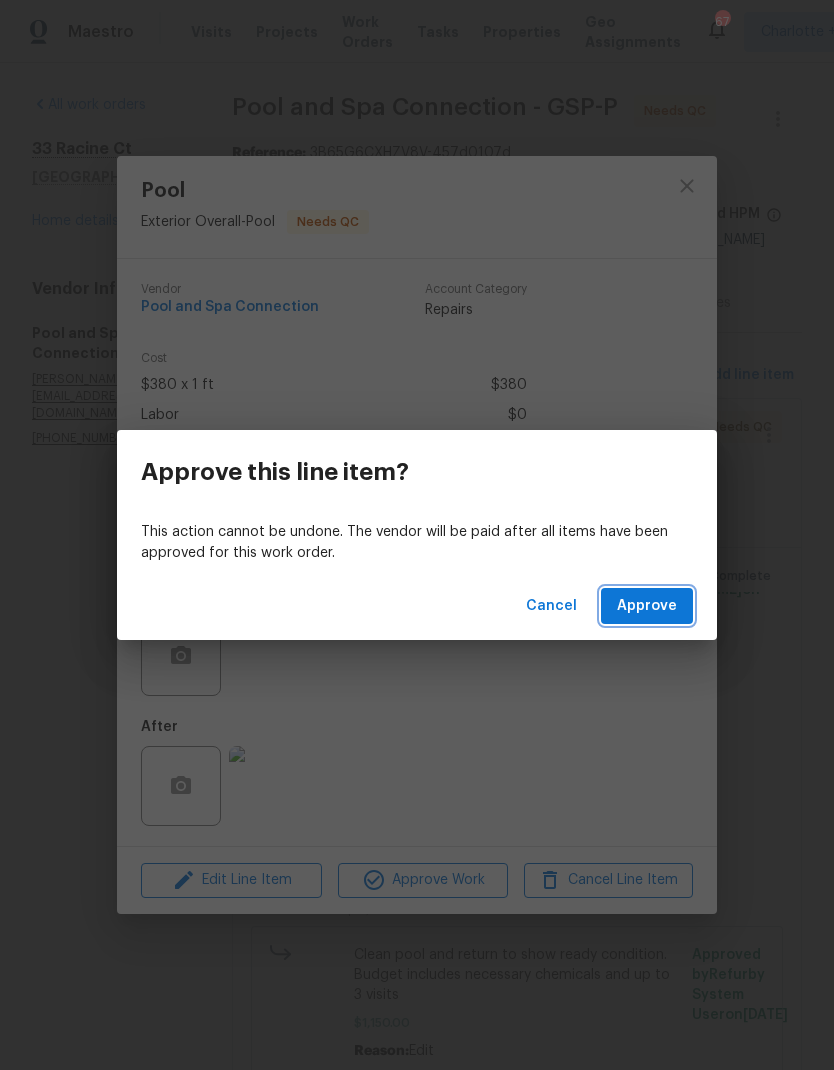click on "Approve" at bounding box center [647, 606] 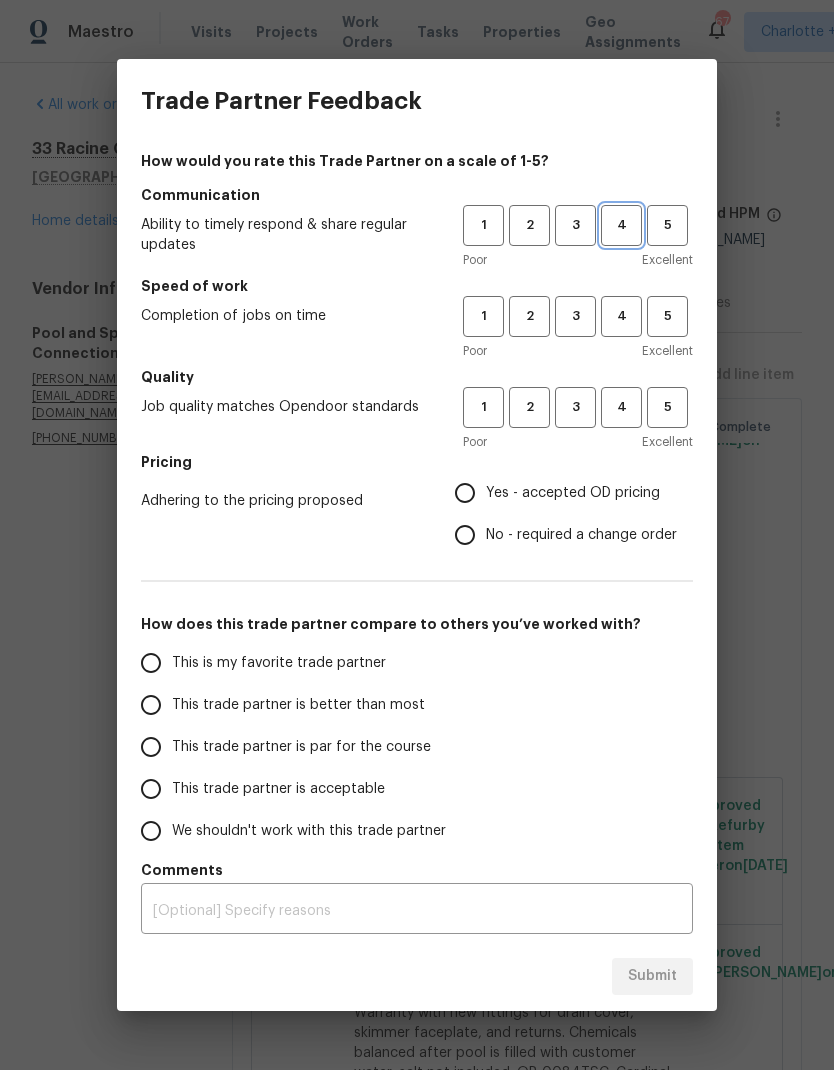 click on "4" at bounding box center (621, 225) 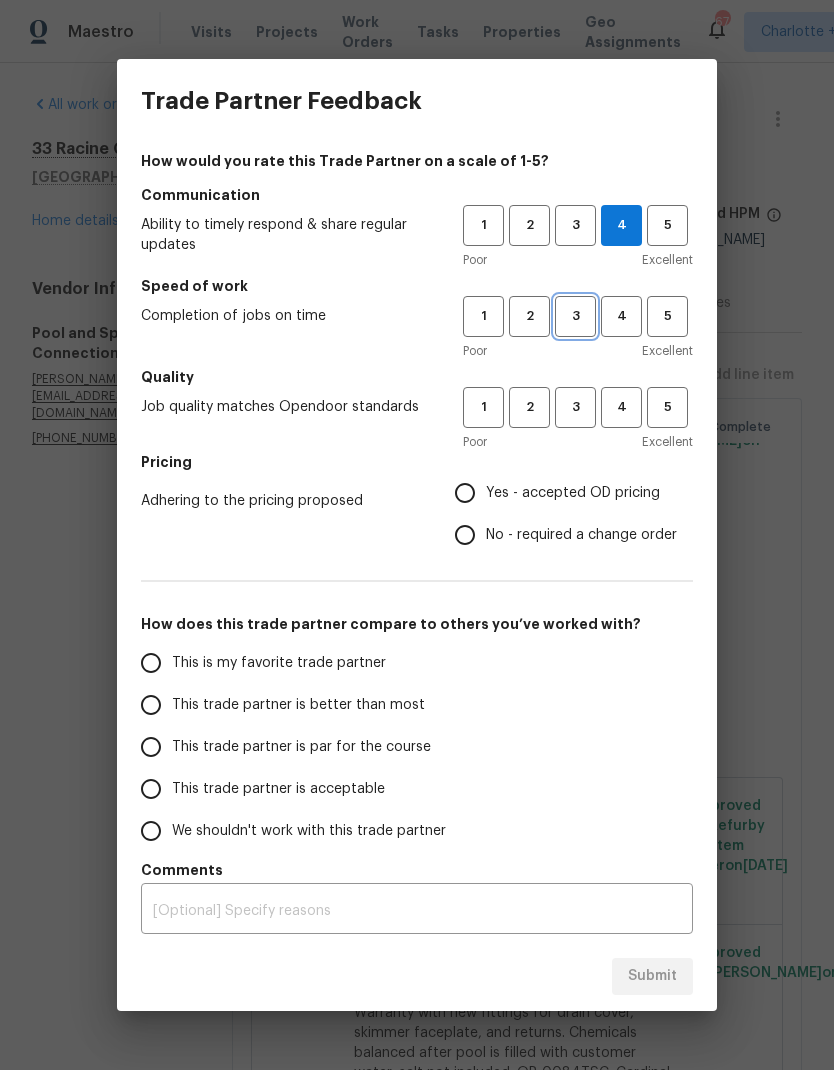 click on "3" at bounding box center [575, 316] 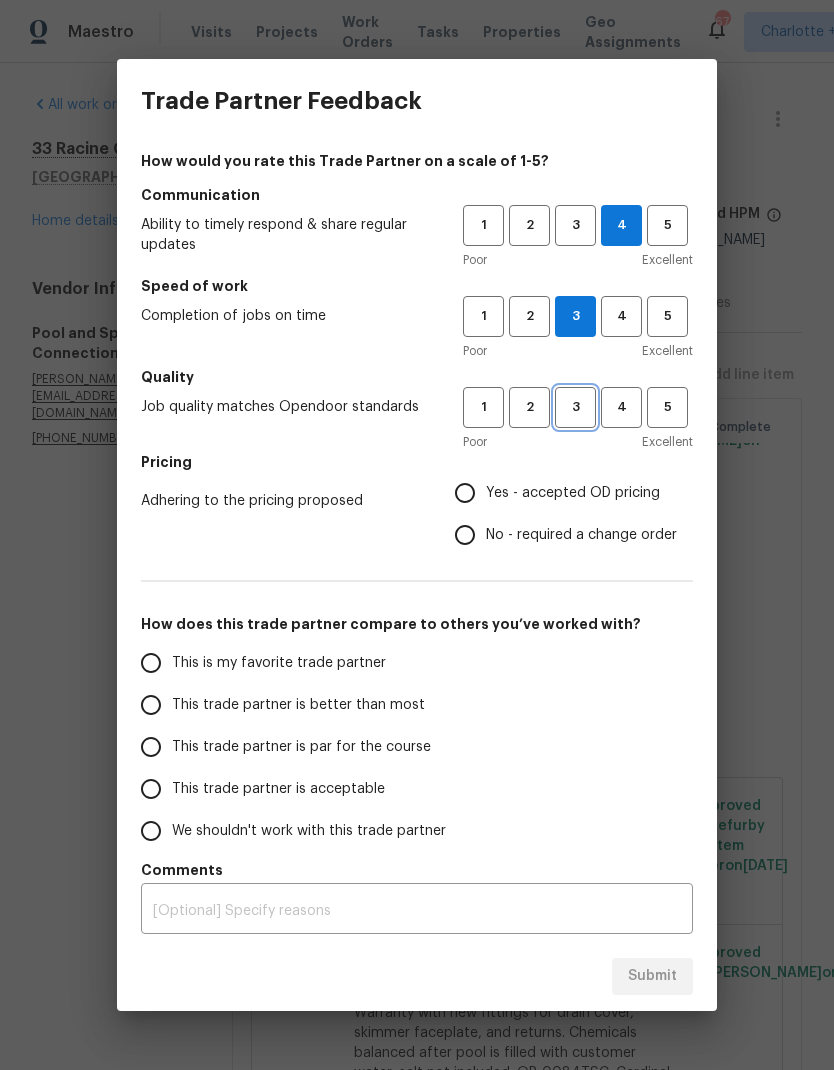 click on "3" at bounding box center [575, 407] 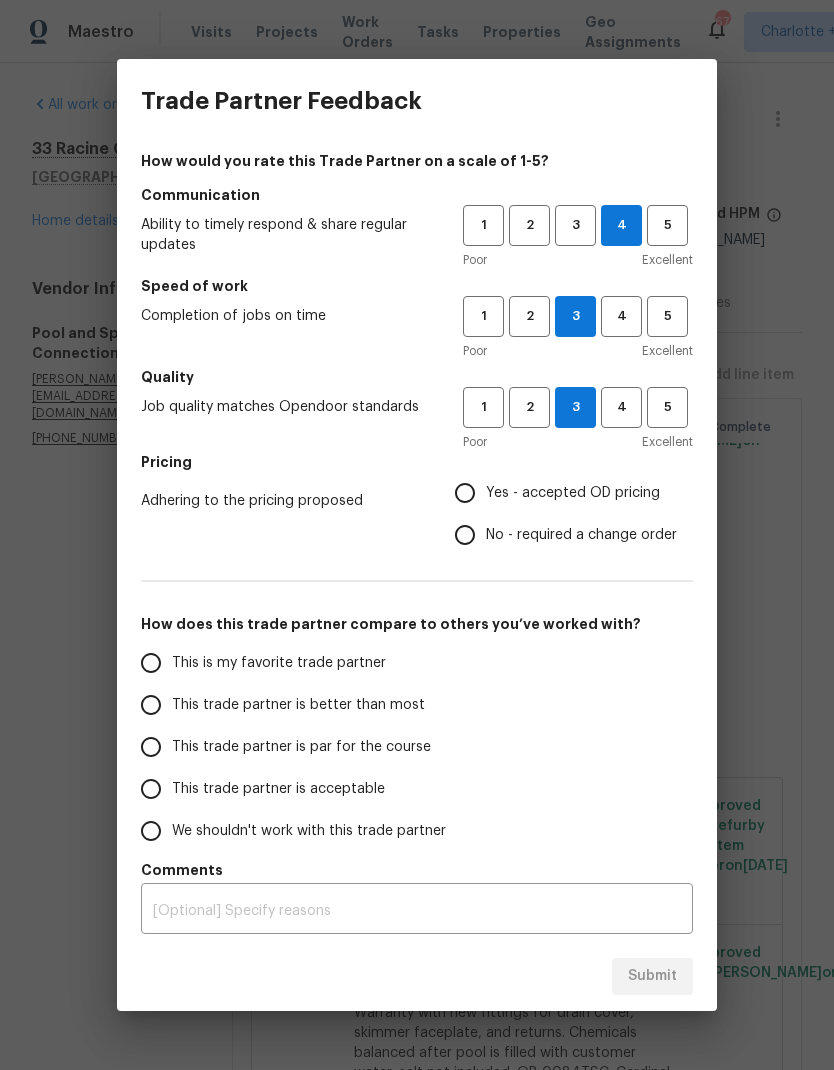 click on "No - required a change order" at bounding box center [465, 535] 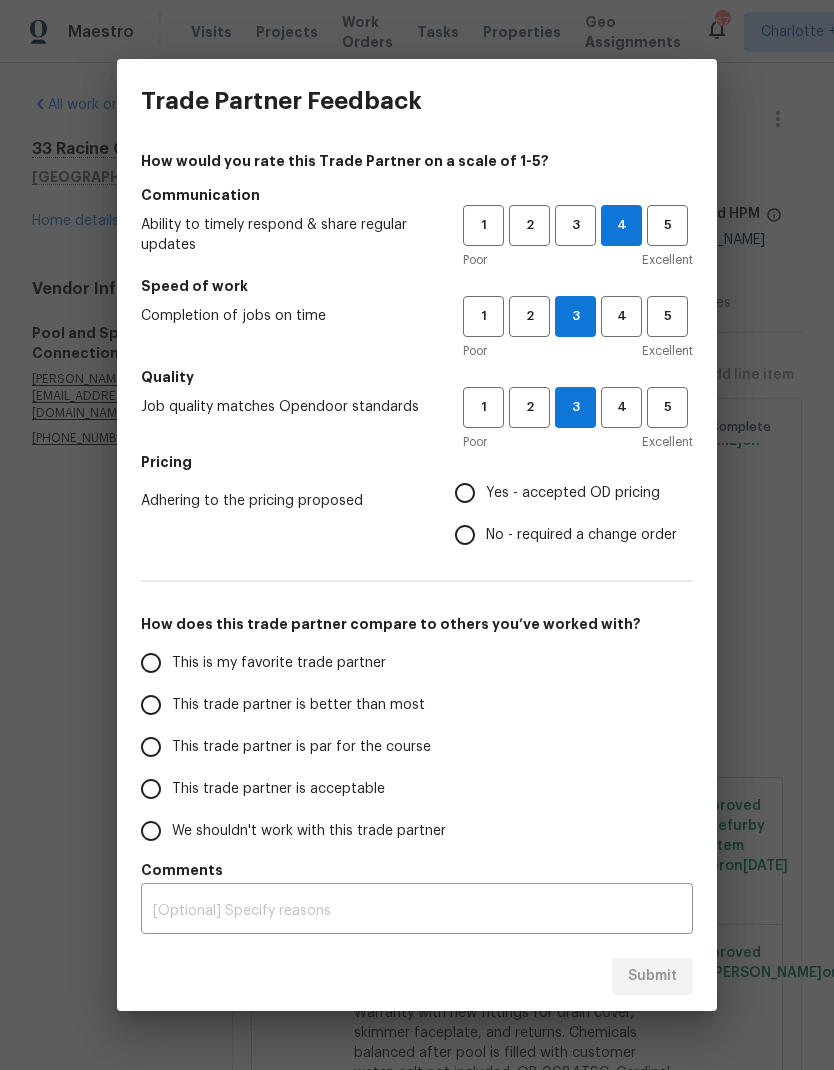 radio on "true" 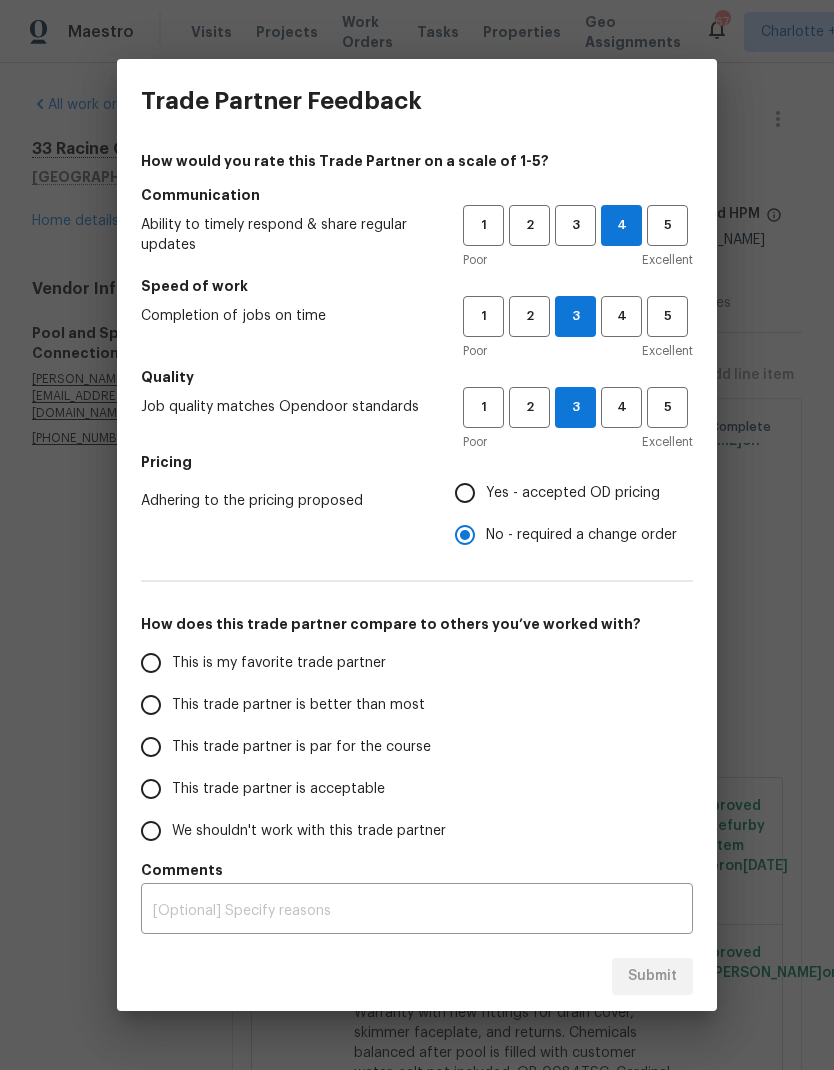 click on "This trade partner is par for the course" at bounding box center [151, 747] 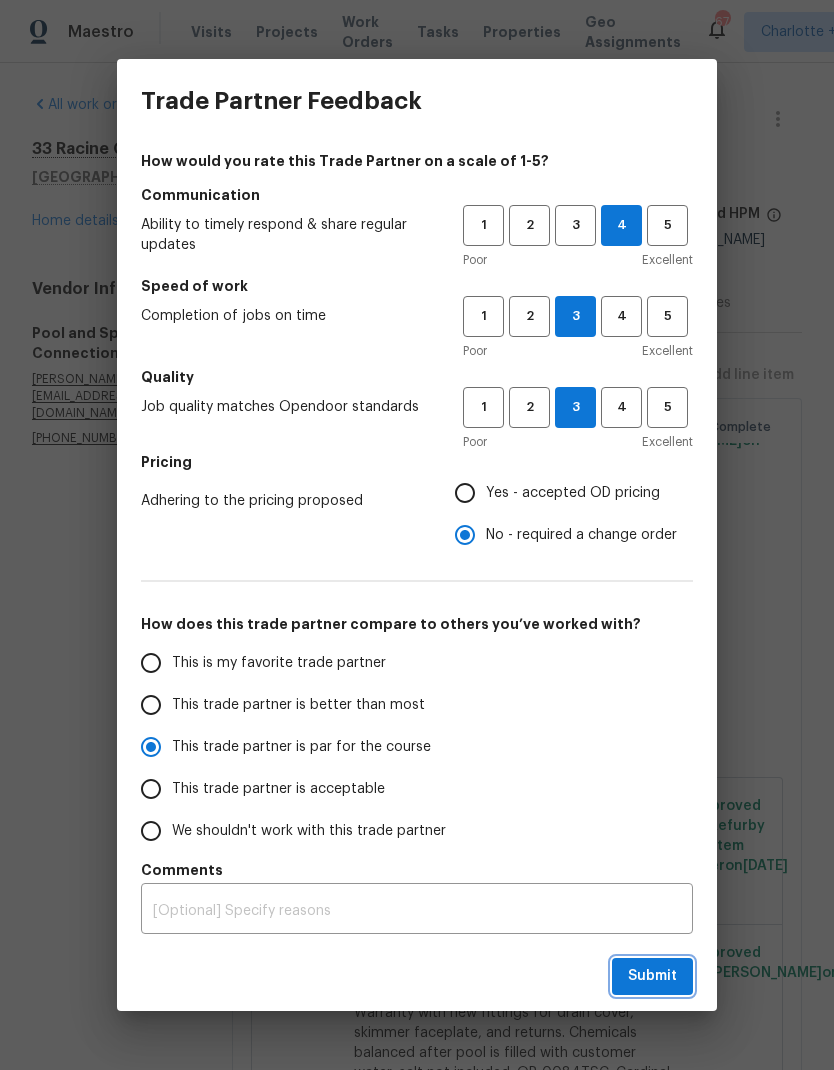 click on "Submit" at bounding box center [652, 976] 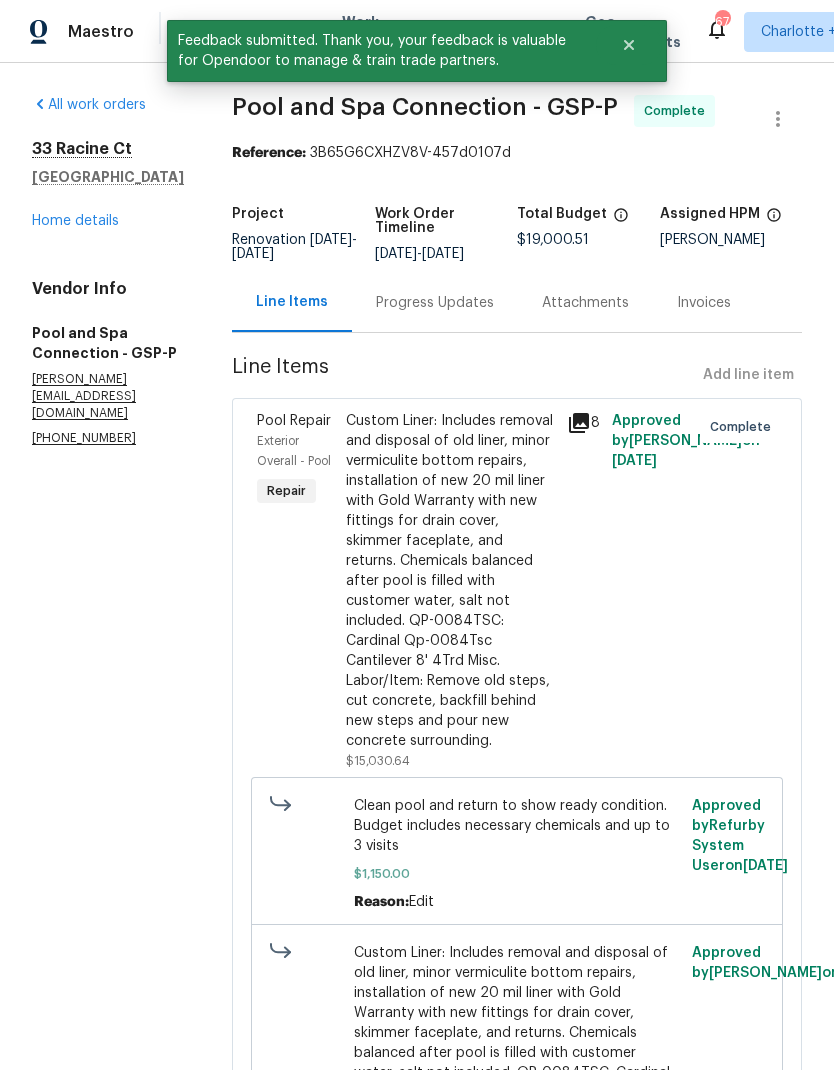 click on "Home details" at bounding box center (75, 221) 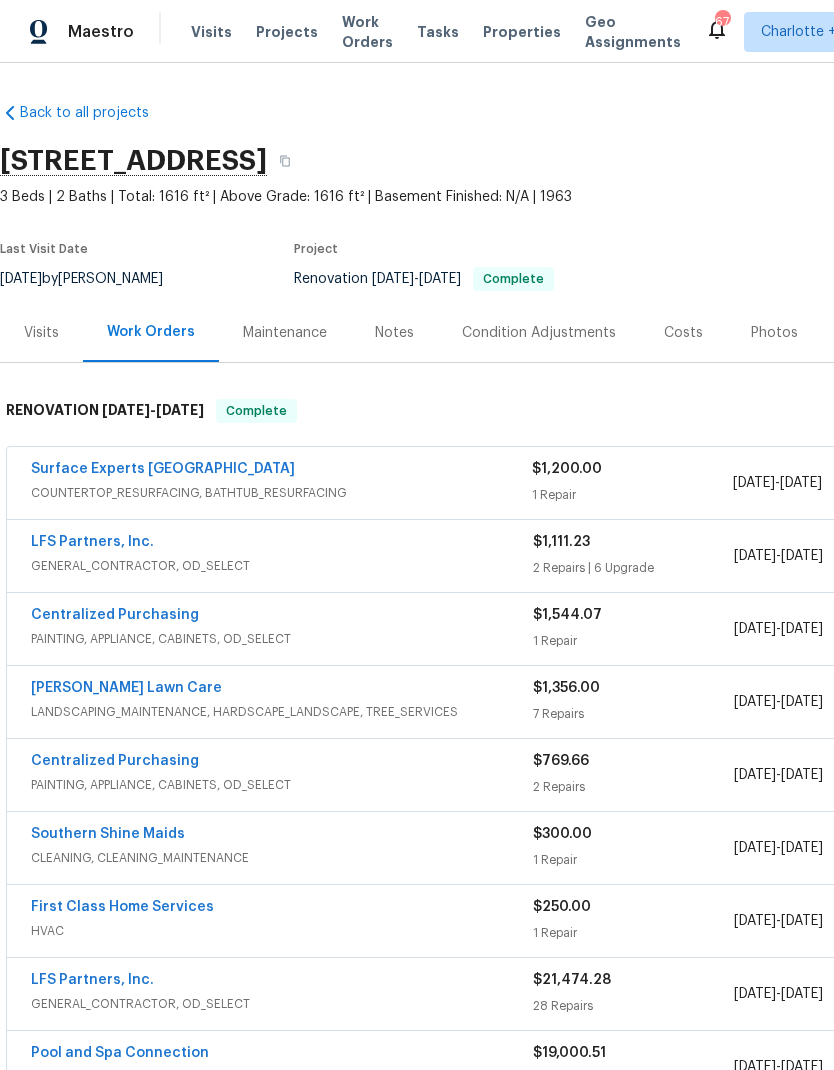 scroll, scrollTop: 0, scrollLeft: 0, axis: both 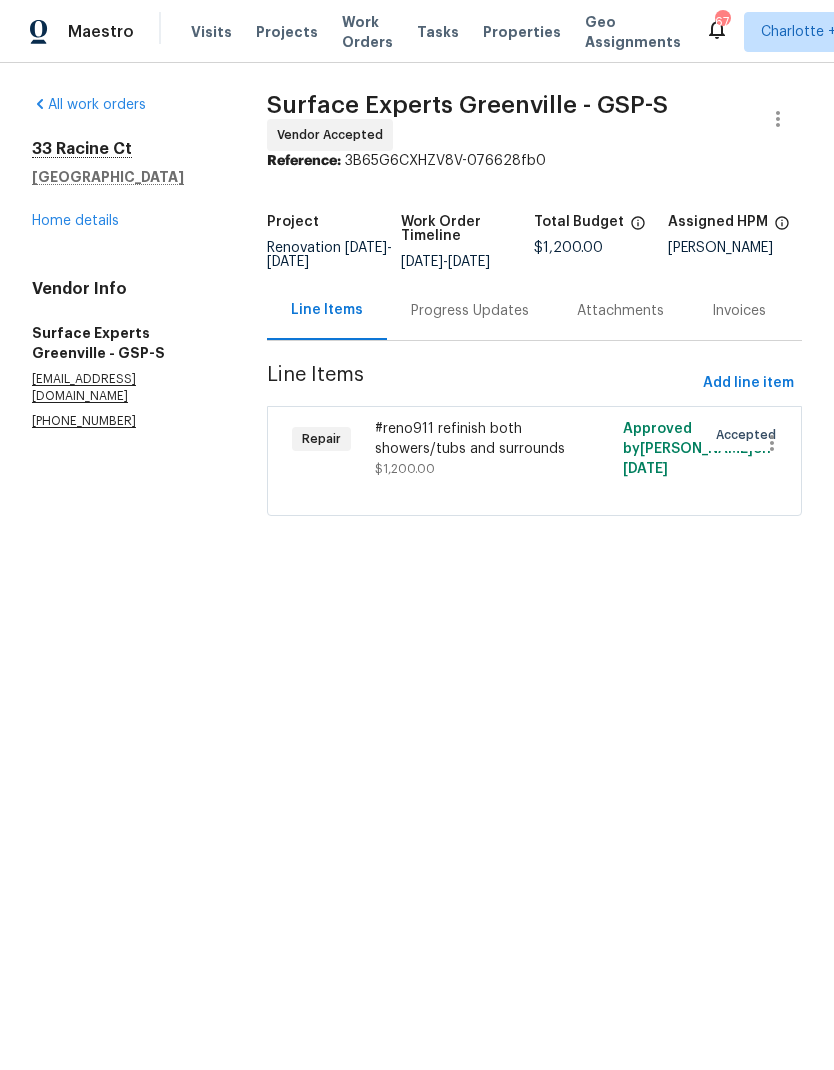 click on "Home details" at bounding box center (75, 221) 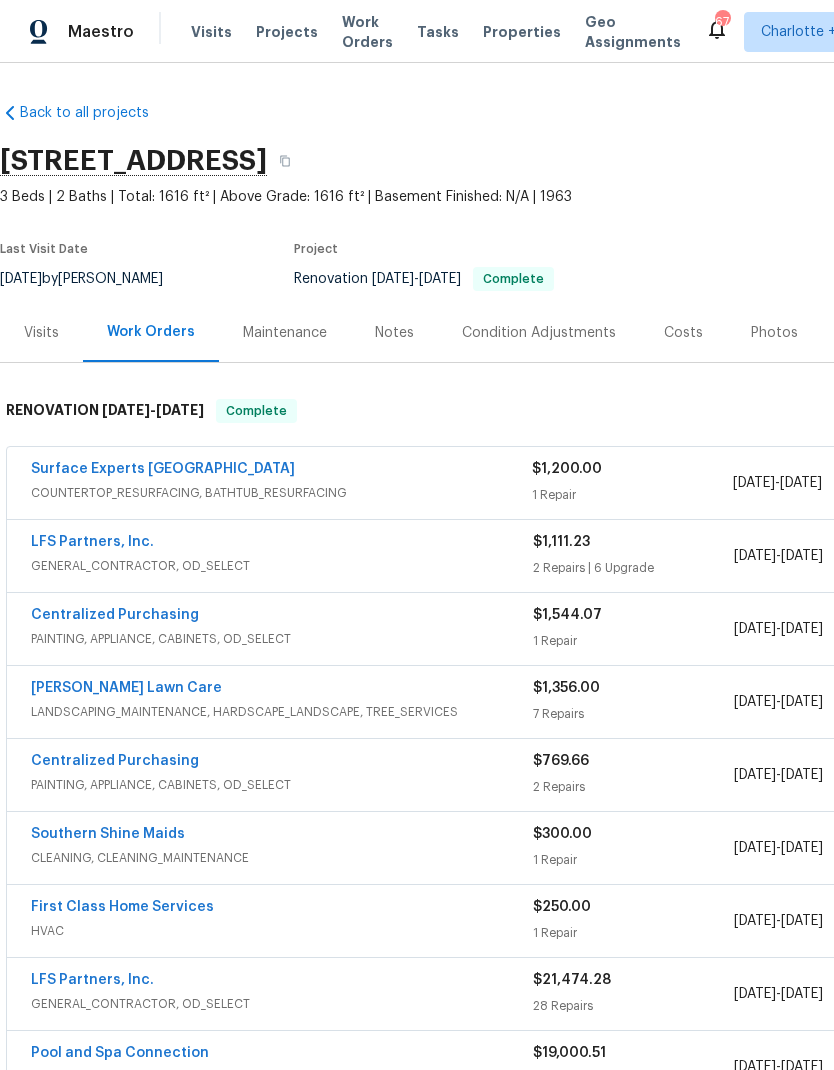 click on "Notes" at bounding box center [394, 332] 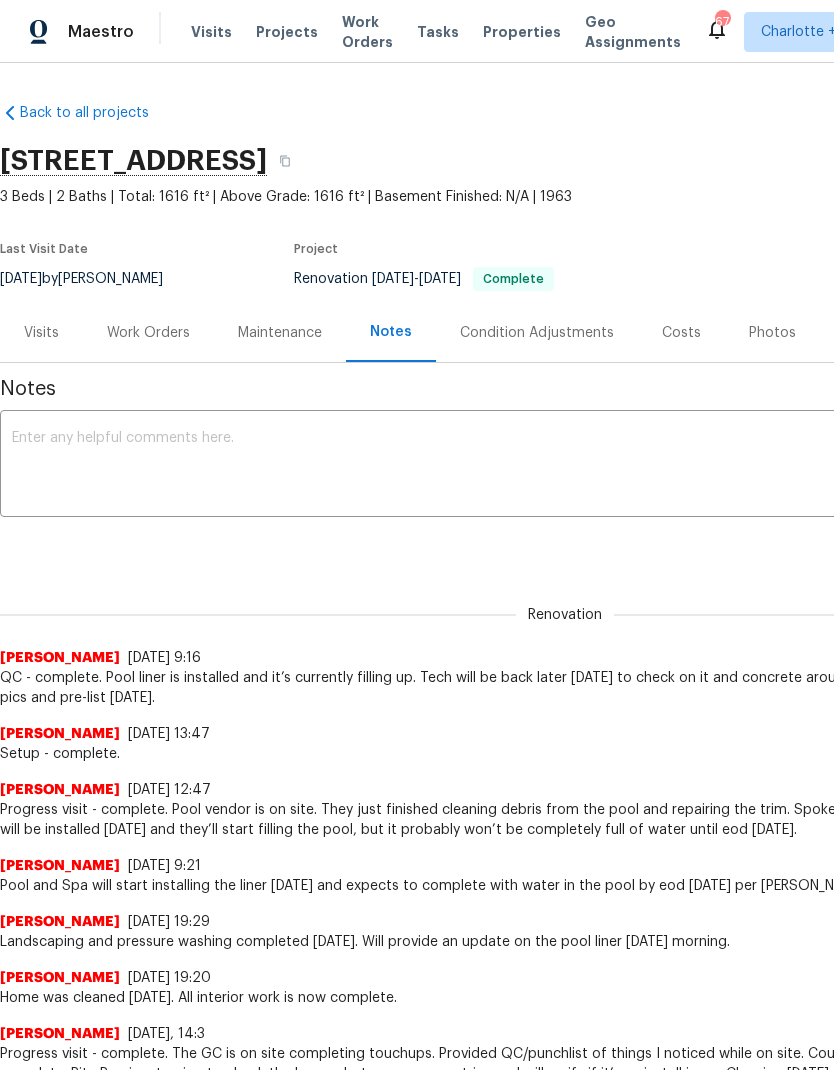 scroll, scrollTop: 0, scrollLeft: 0, axis: both 